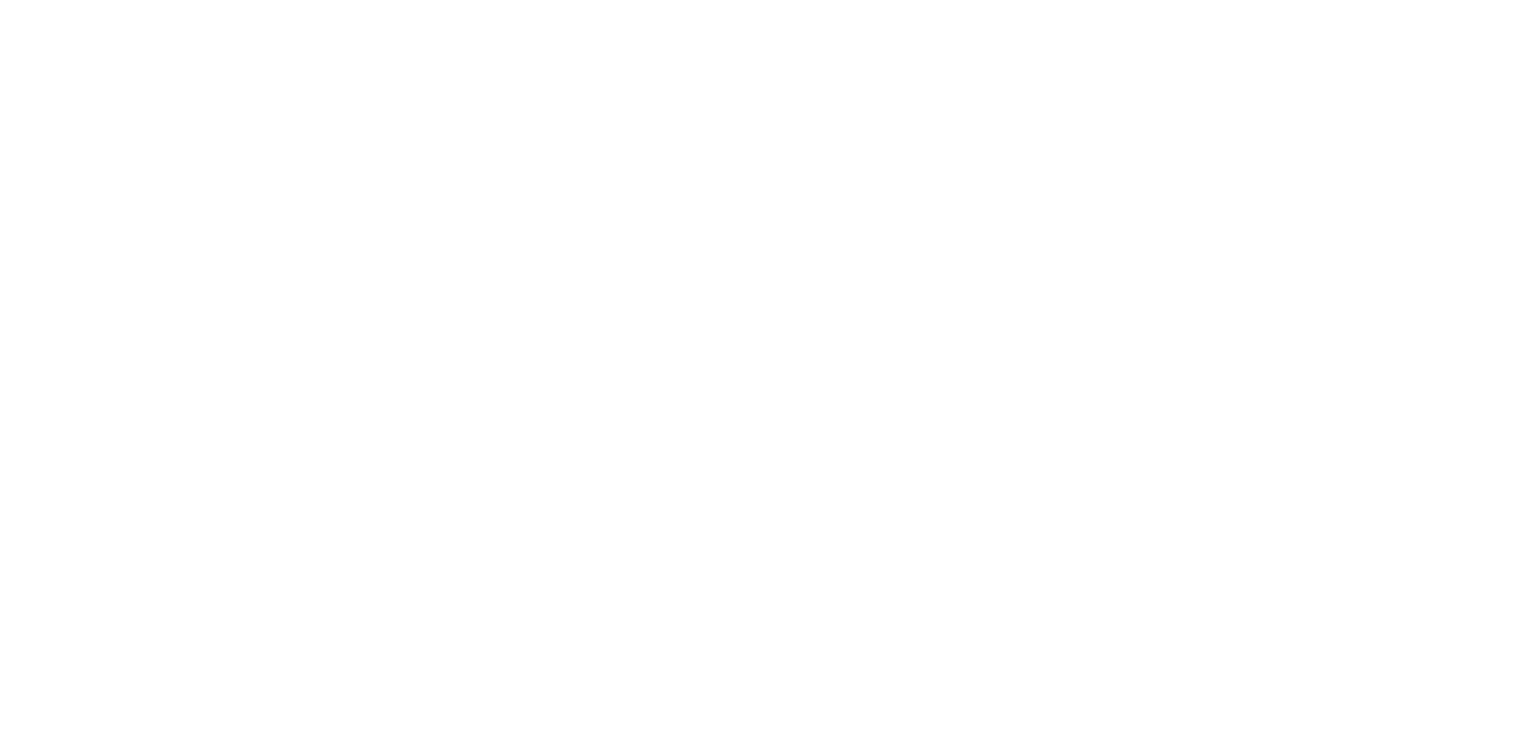 scroll, scrollTop: 0, scrollLeft: 0, axis: both 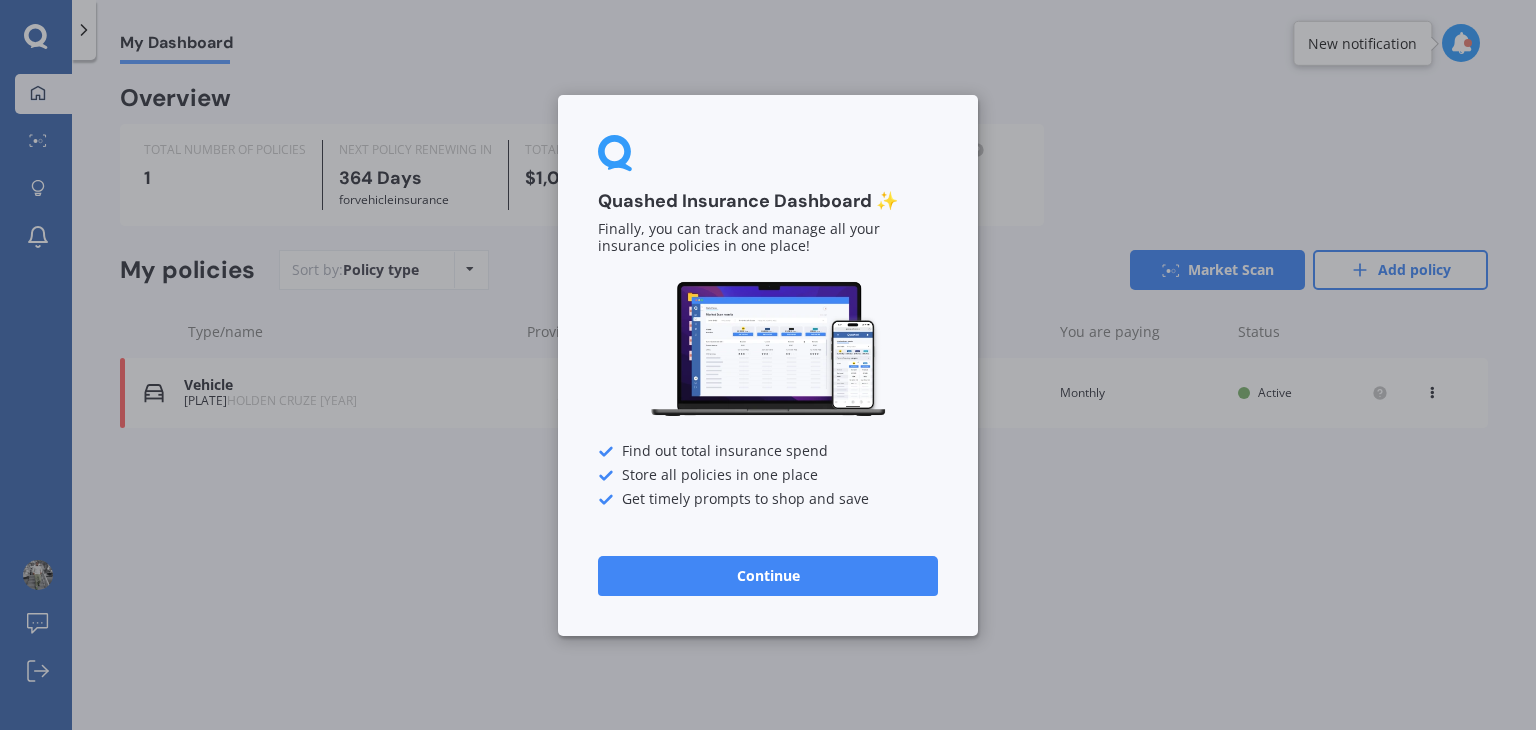 click on "Continue" at bounding box center (768, 575) 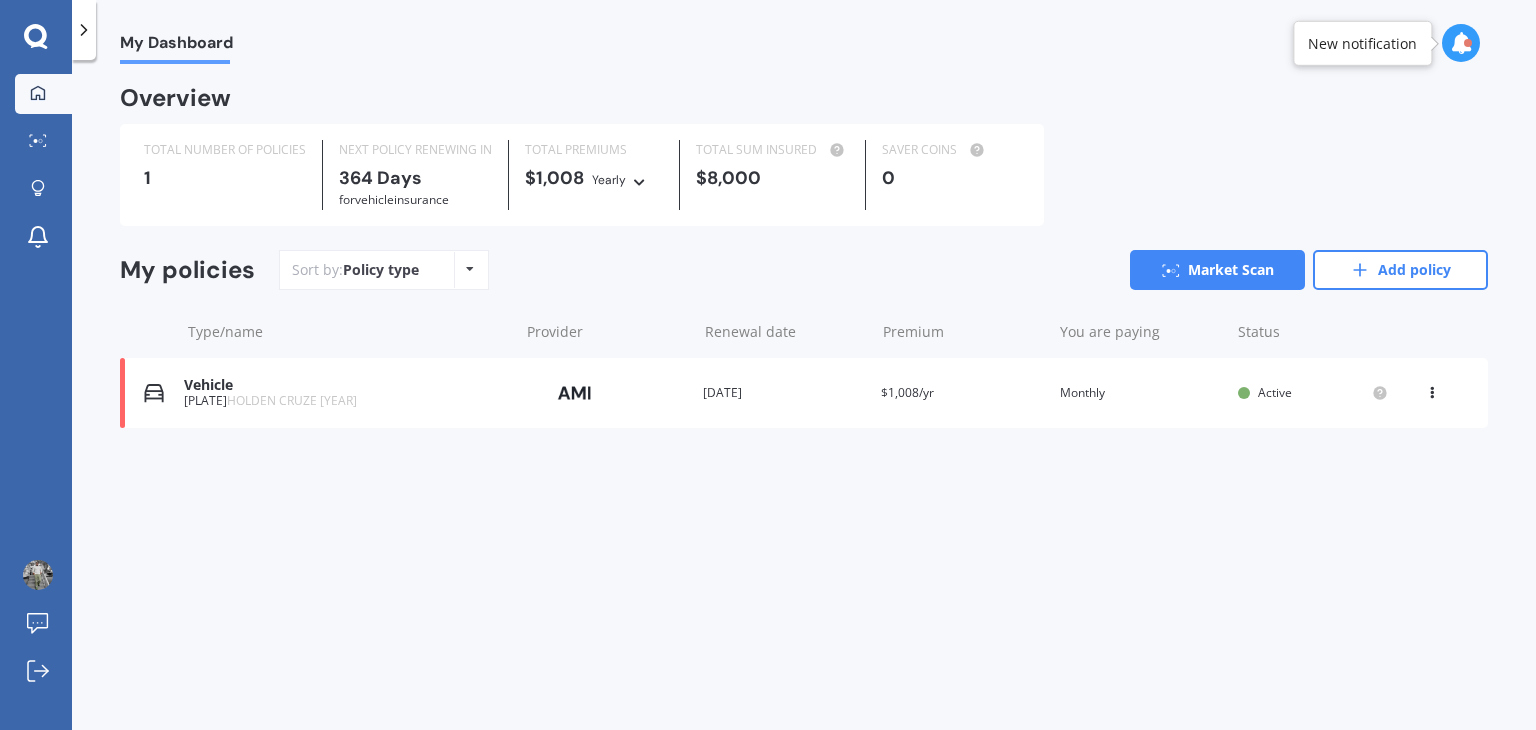 click at bounding box center (1432, 389) 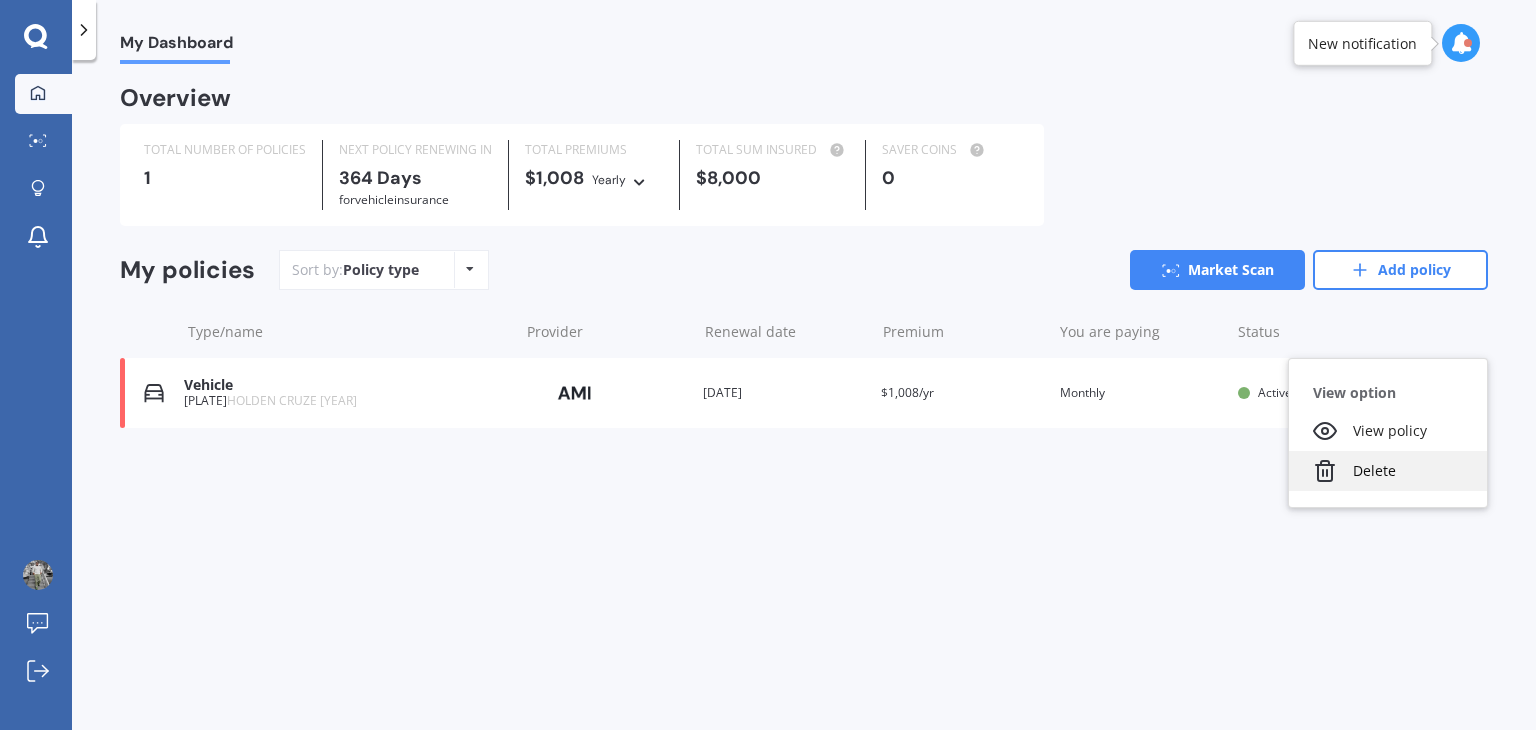 click on "Delete" at bounding box center (1388, 471) 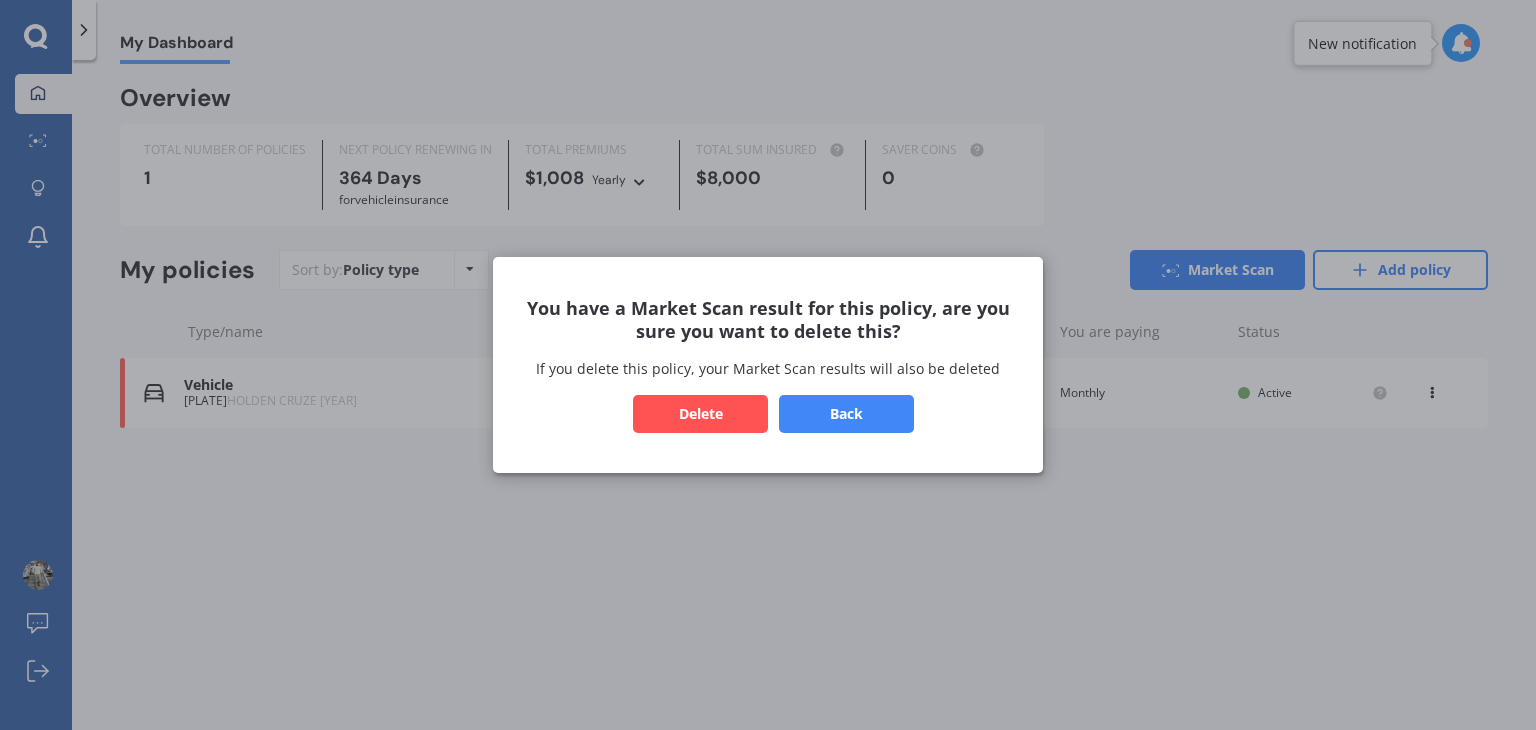 click on "Delete" at bounding box center (700, 414) 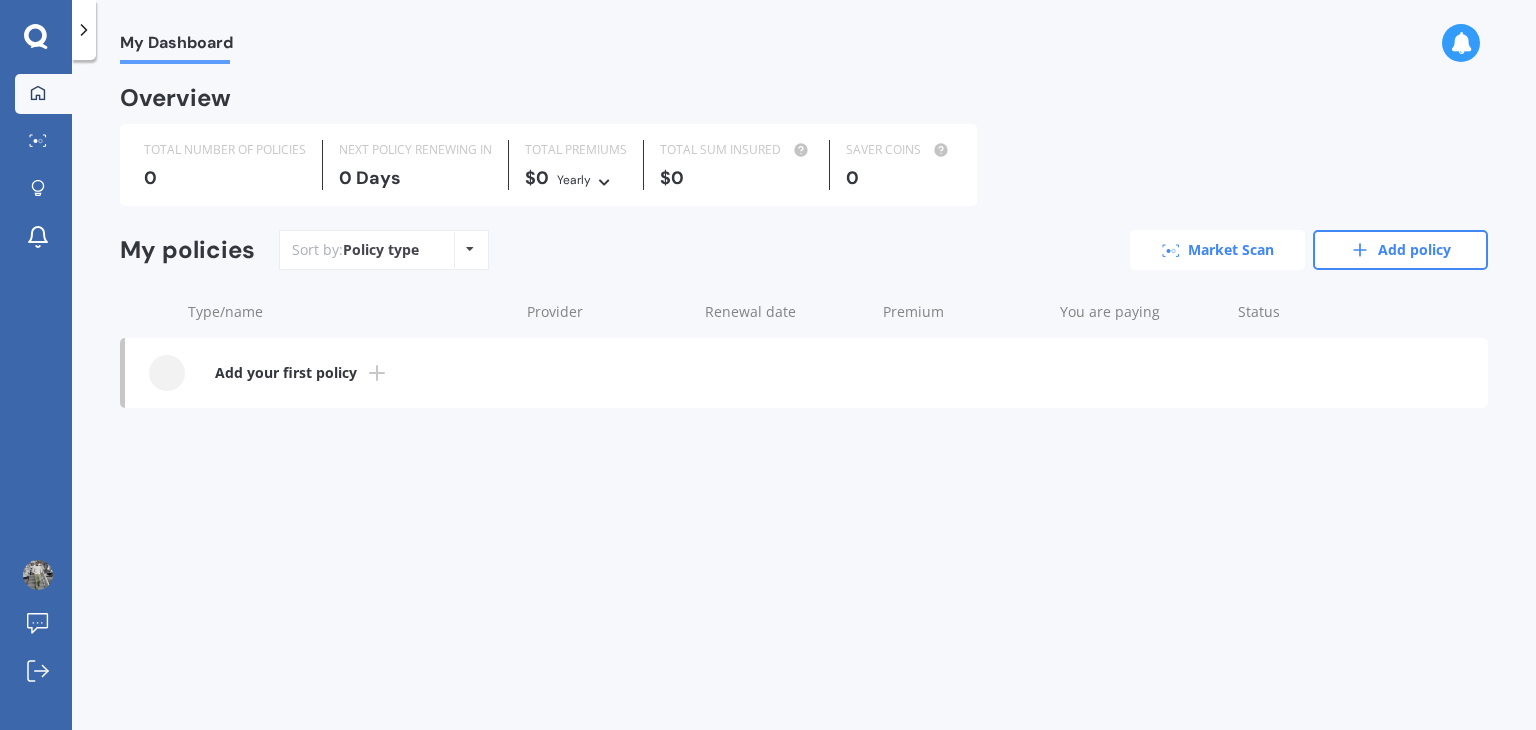 click on "Market Scan" at bounding box center (1217, 250) 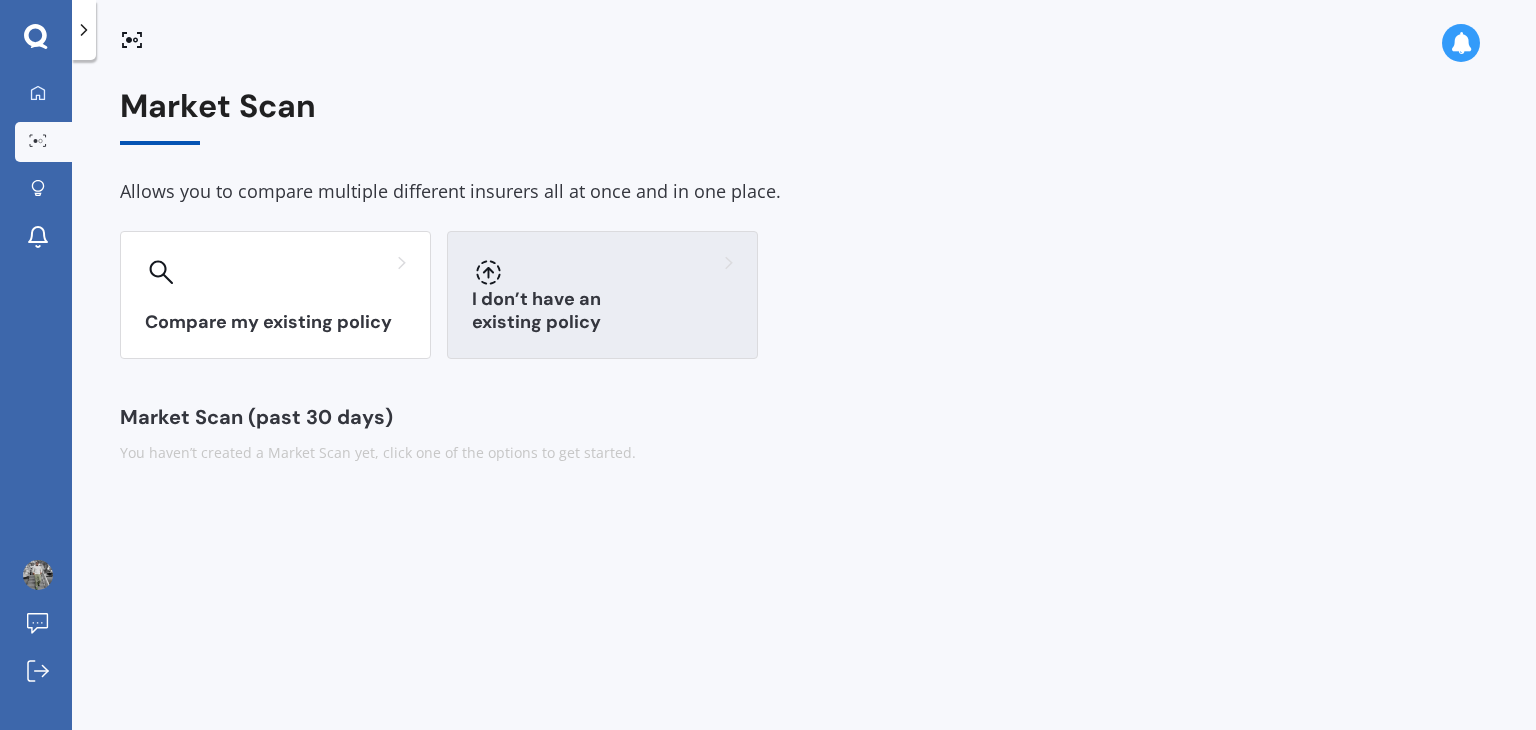 click on "I don’t have an existing policy" at bounding box center (602, 295) 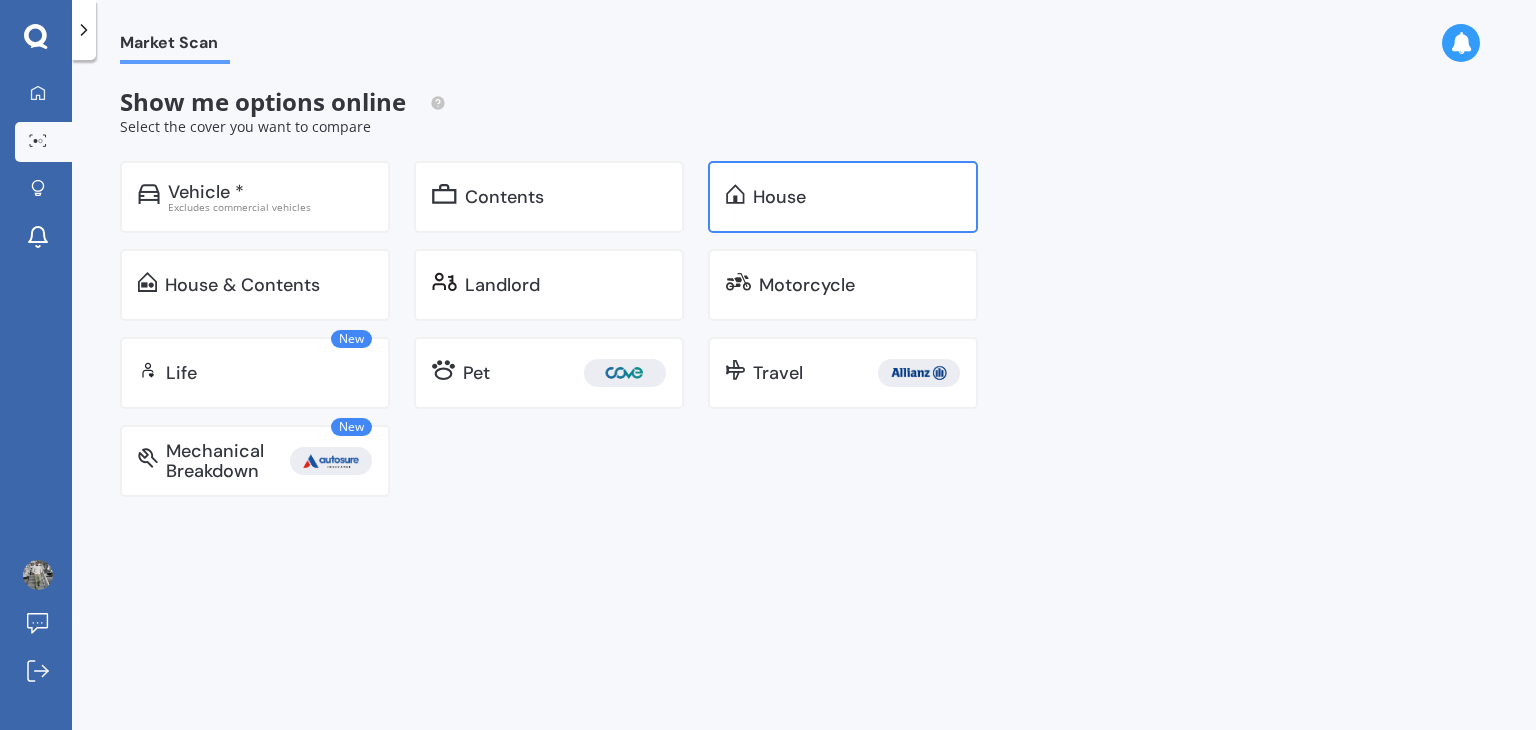 click on "House" at bounding box center [843, 197] 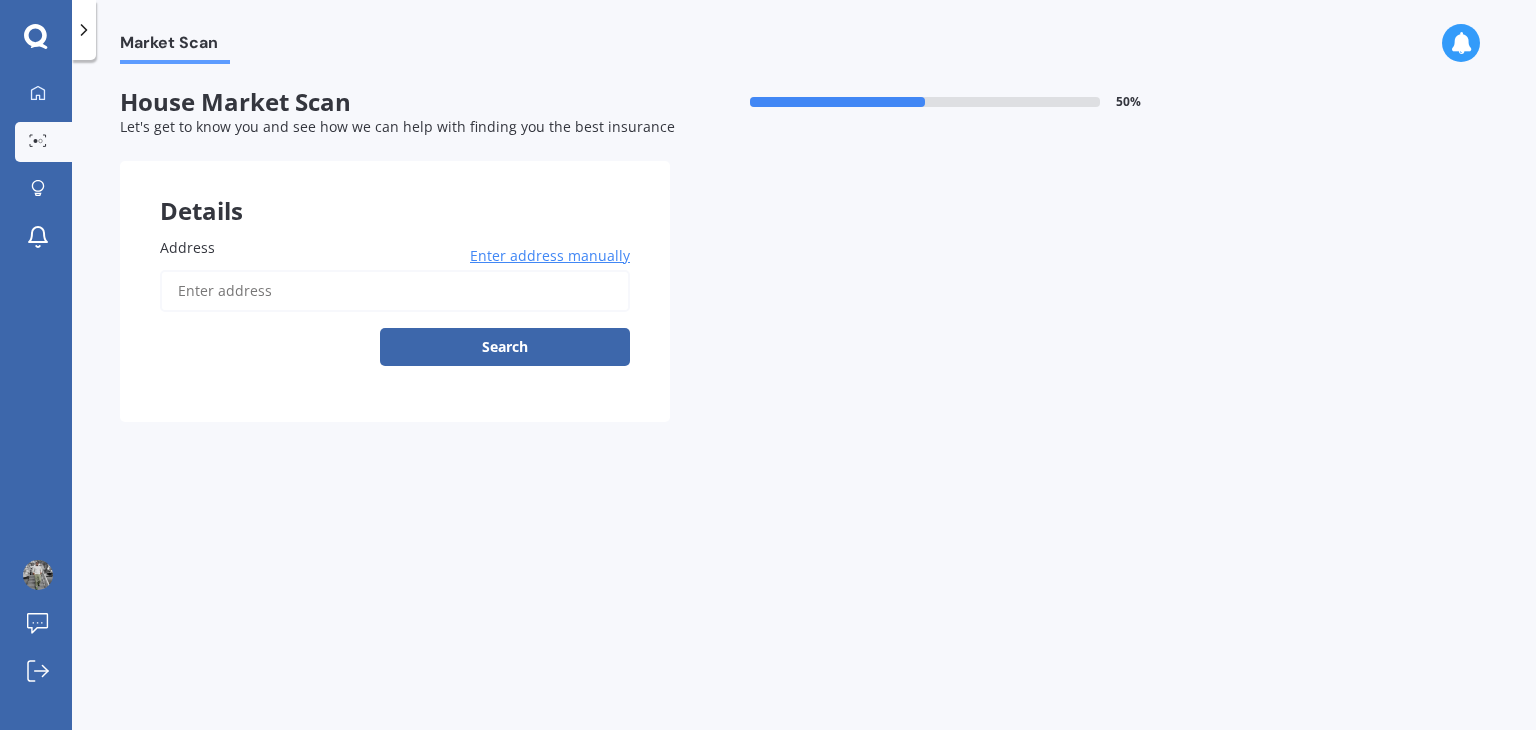 click on "Address" at bounding box center (395, 291) 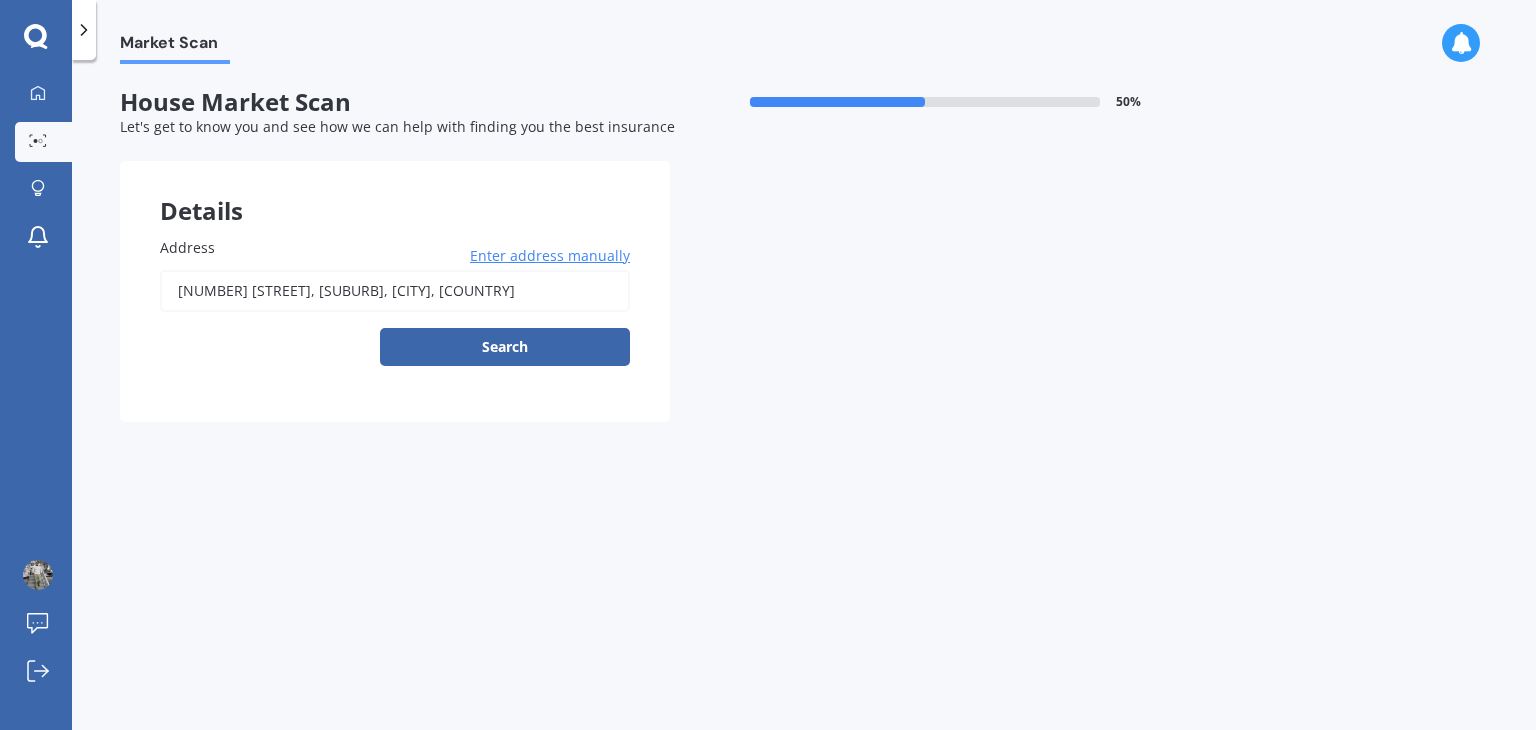 type on "[NUMBER] [STREET], [SUBURB], [CITY] [POSTCODE]" 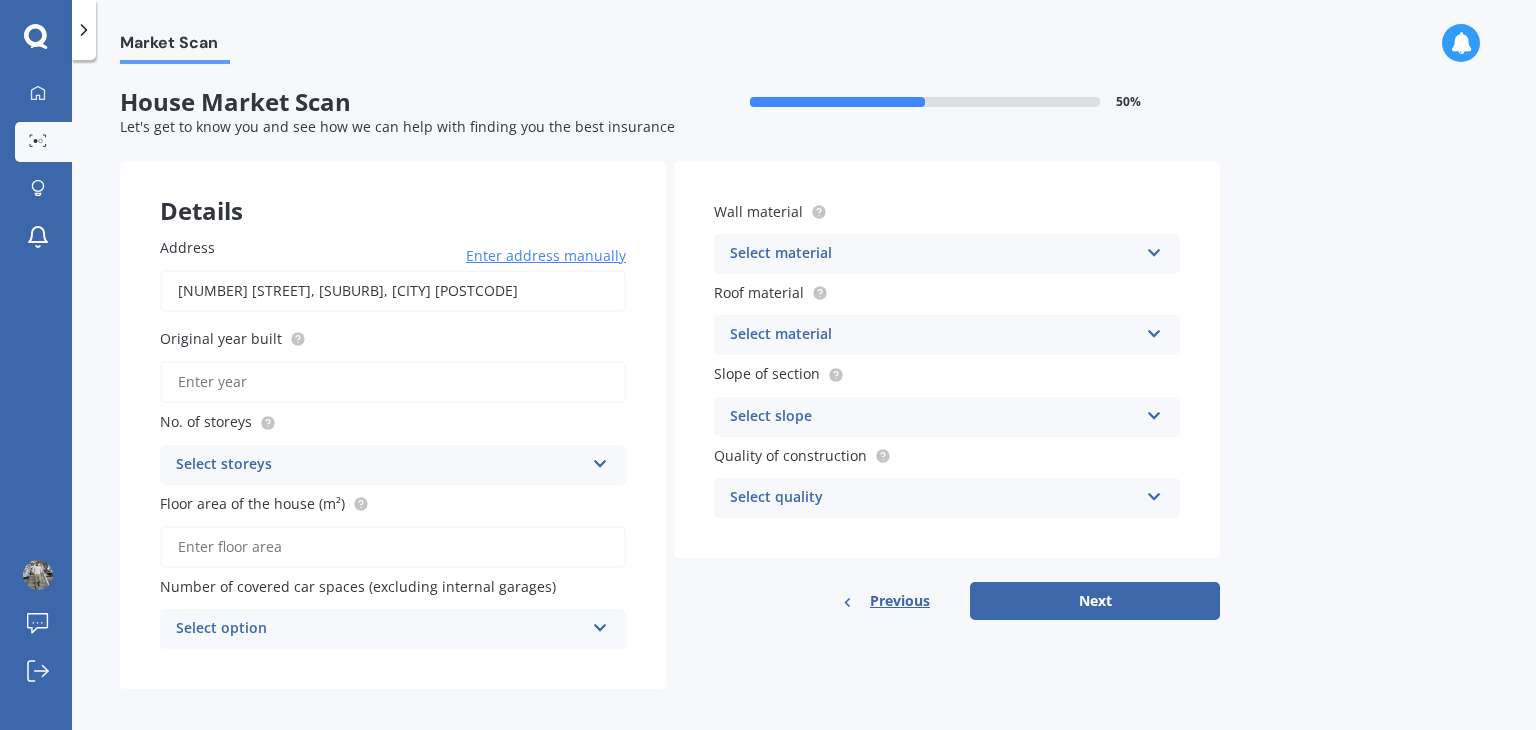 scroll, scrollTop: 10, scrollLeft: 0, axis: vertical 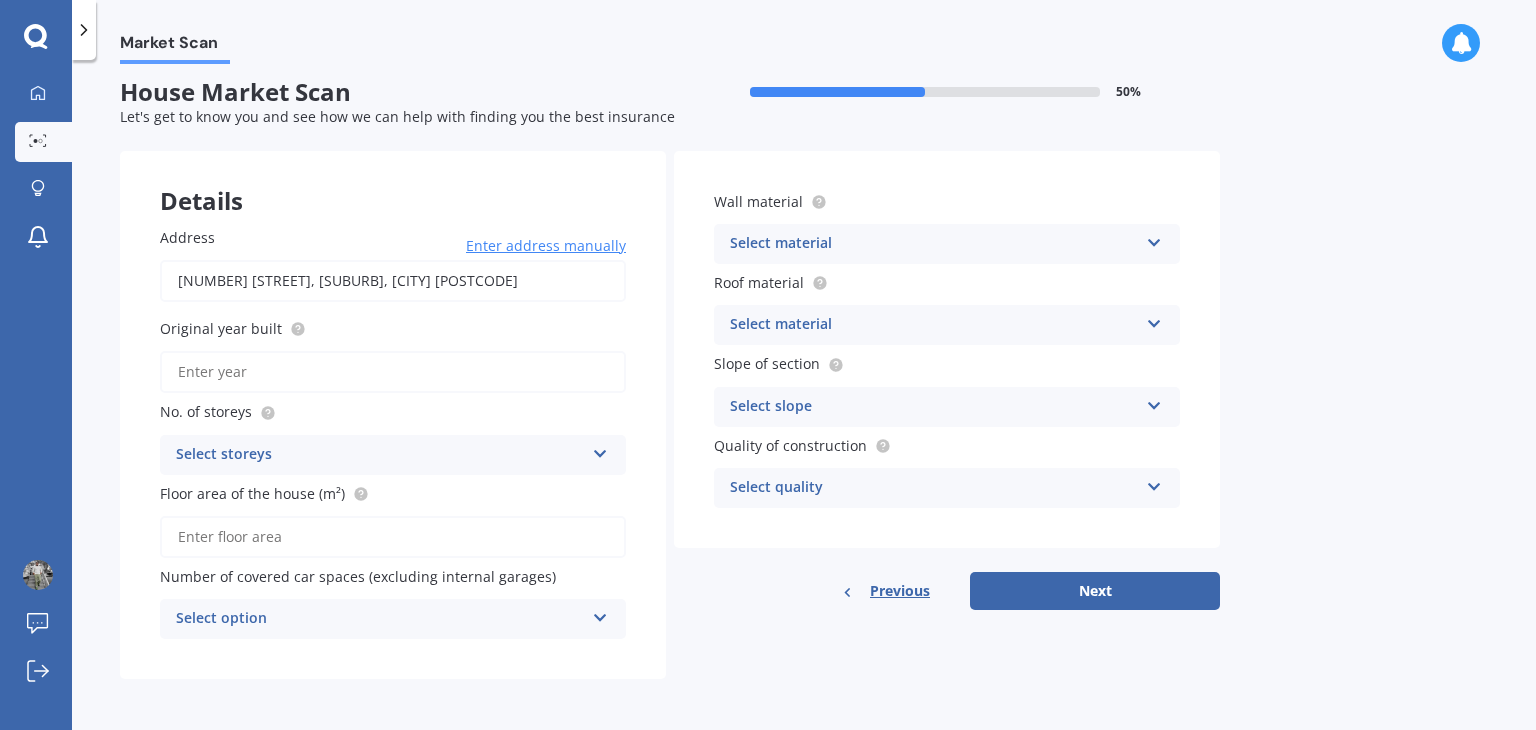 click on "Original year built" at bounding box center [393, 372] 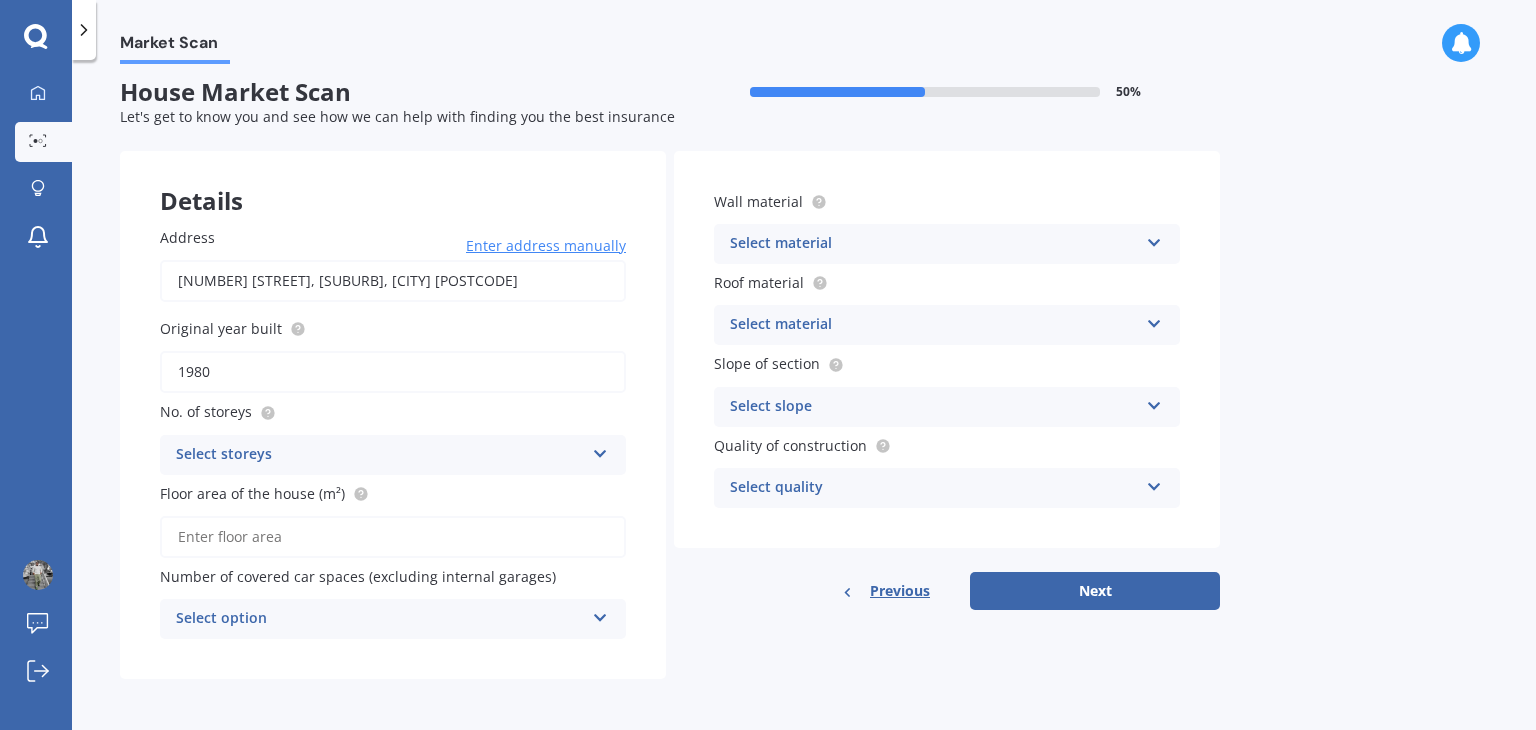 type on "1980" 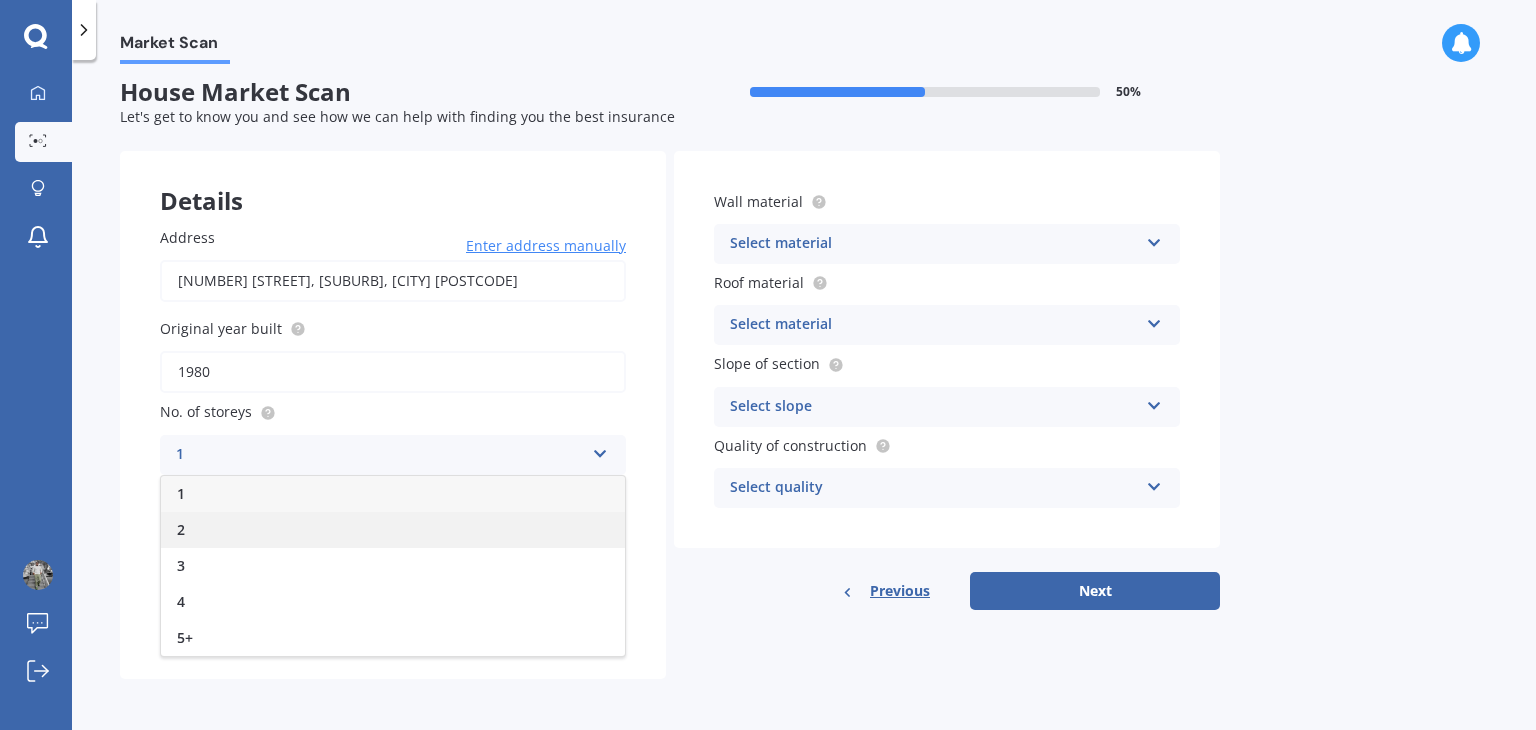 click on "2" at bounding box center [393, 530] 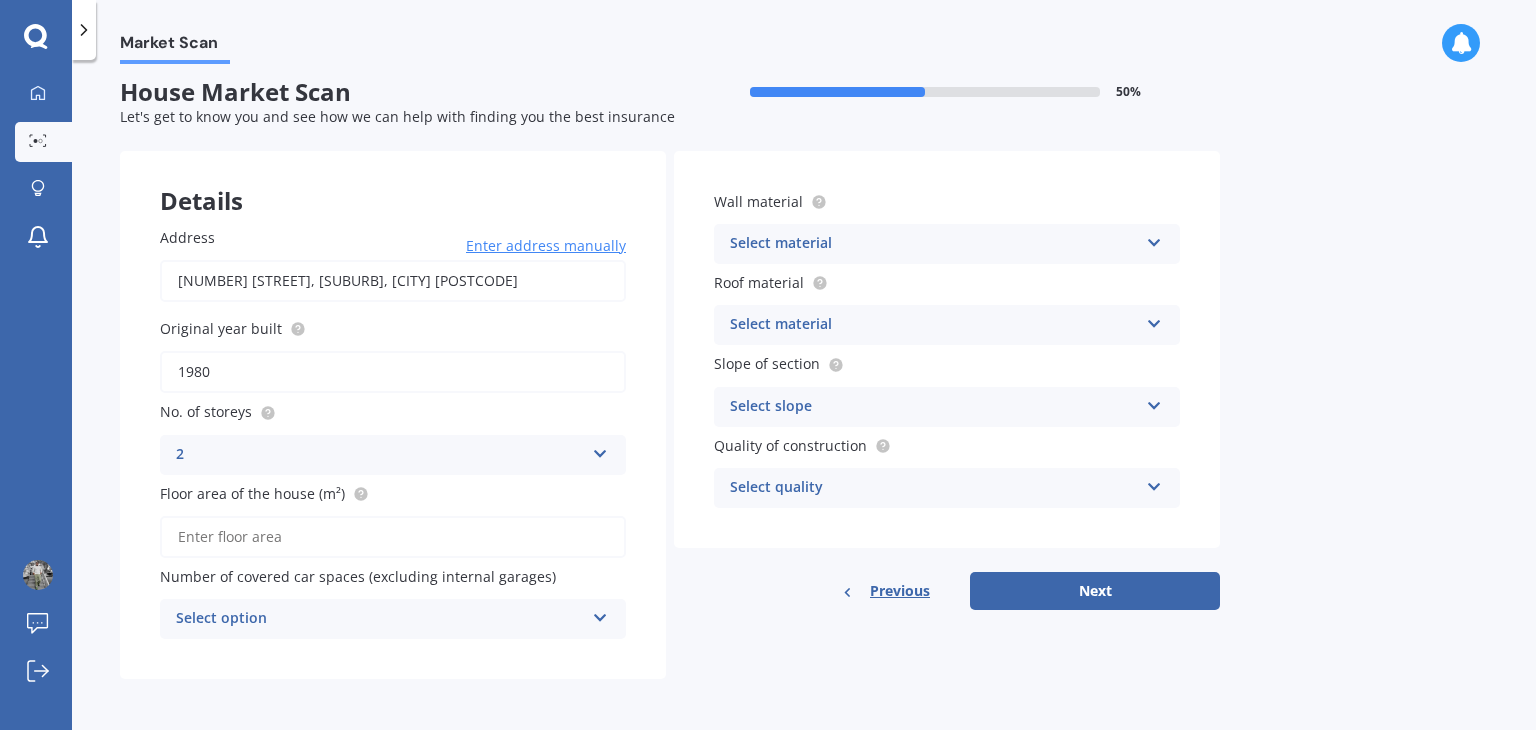 click on "Floor area of the house (m²)" at bounding box center [393, 537] 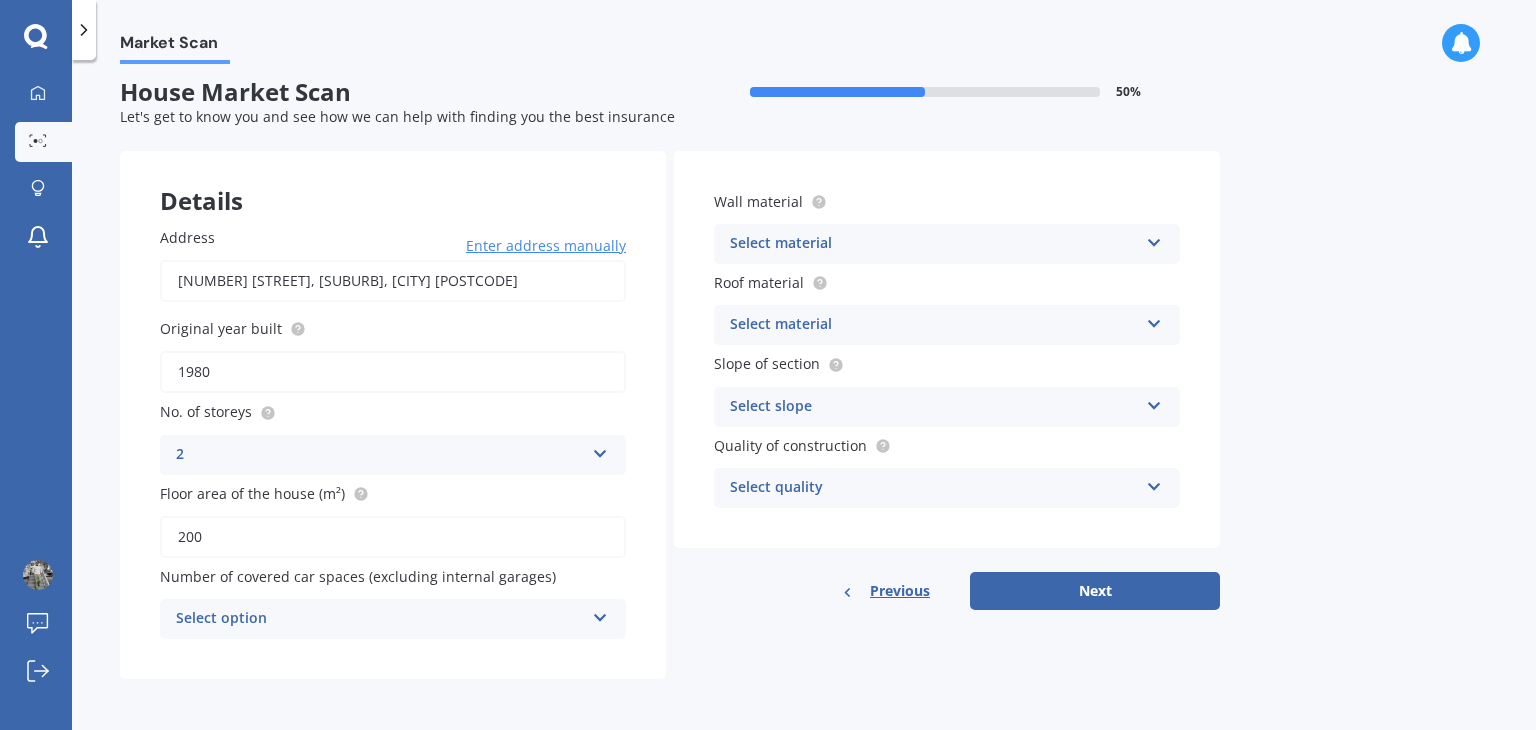 type on "200" 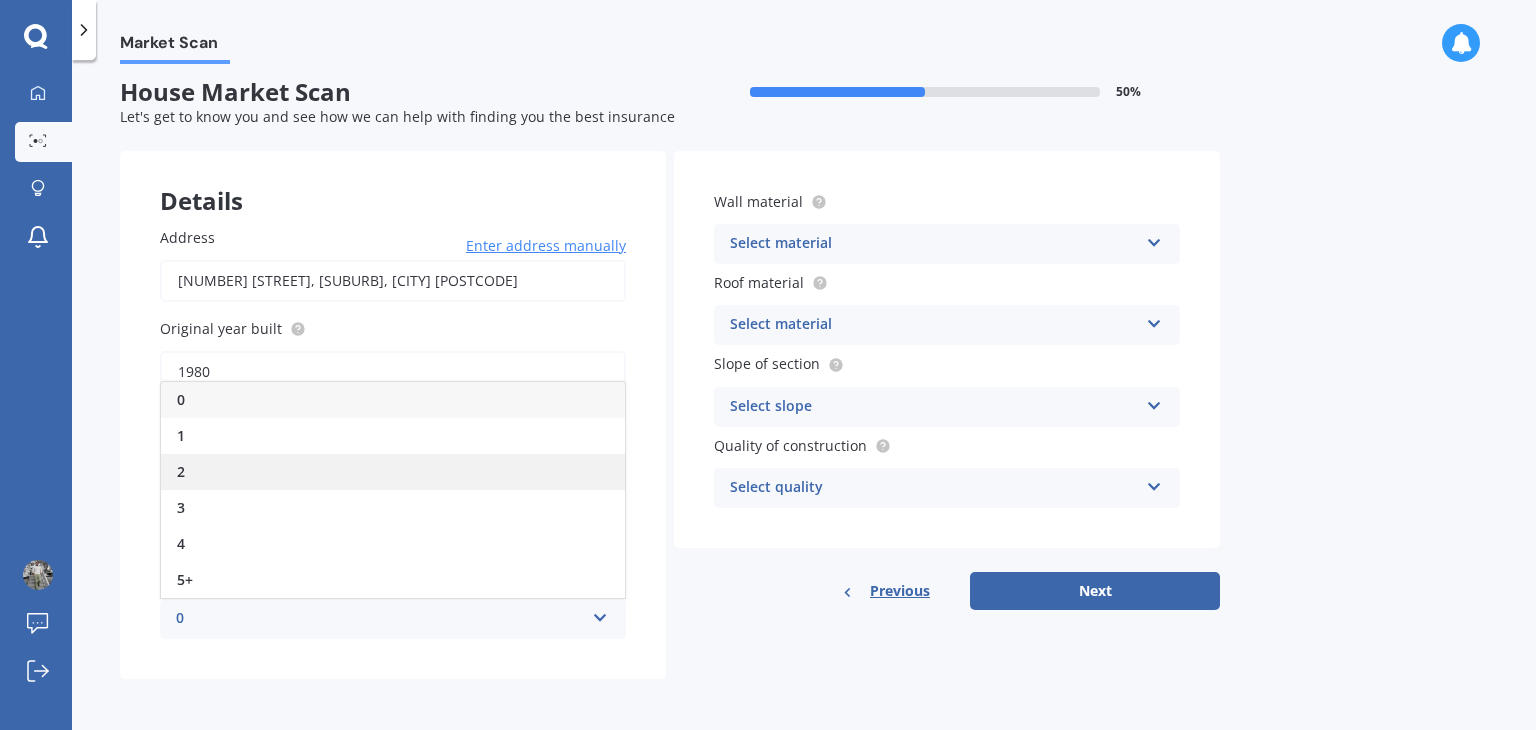 click on "2" at bounding box center (393, 472) 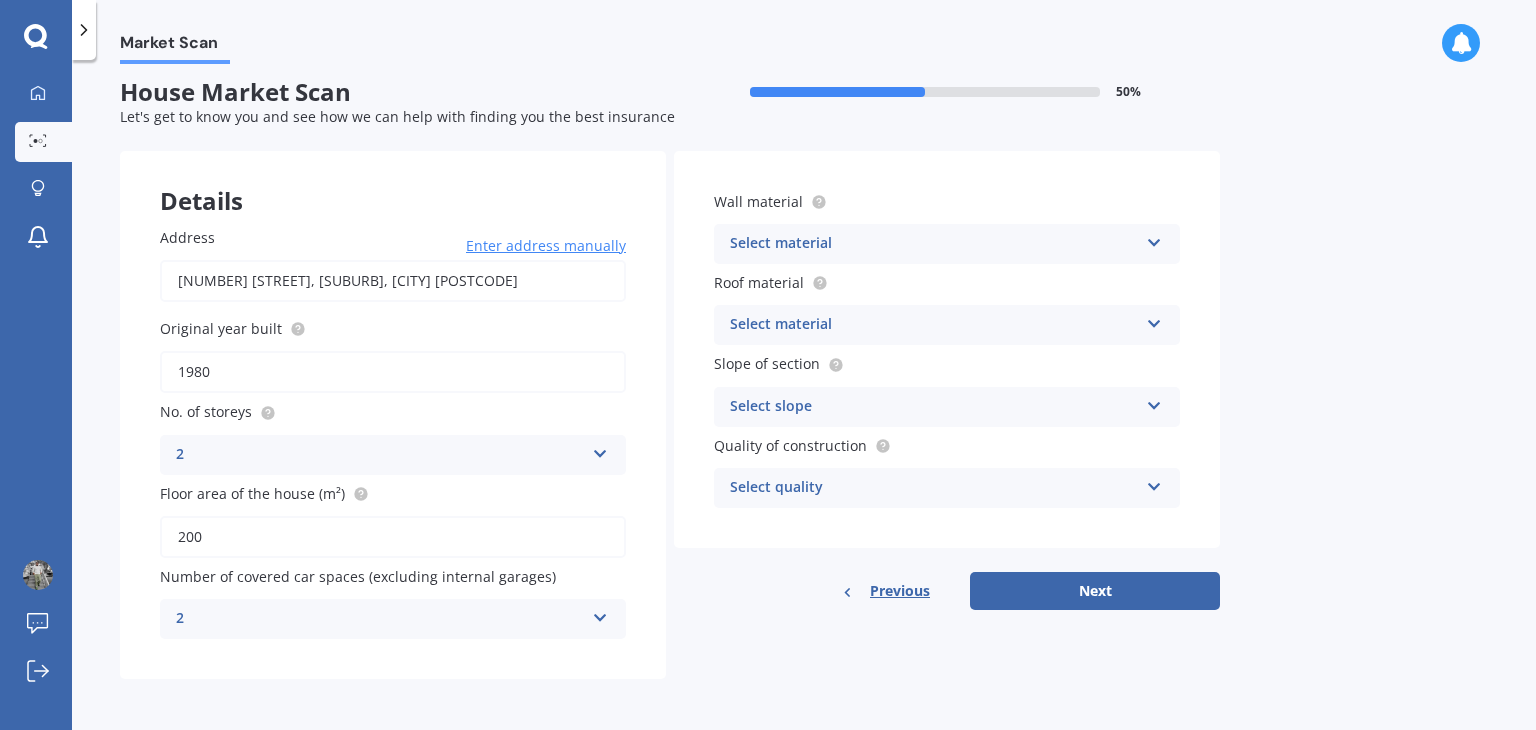 click on "Select material" at bounding box center (934, 244) 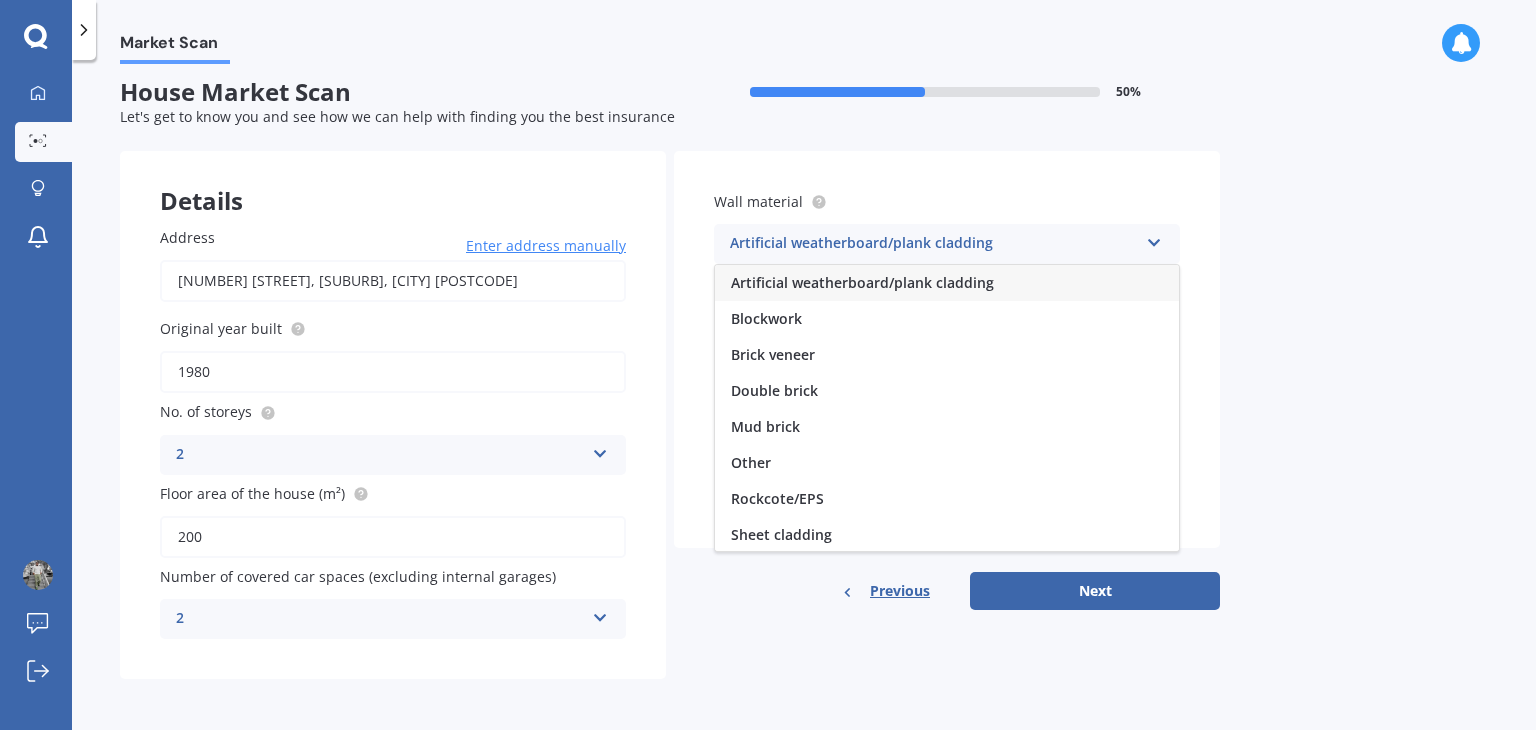 click on "Artificial weatherboard/plank cladding" at bounding box center (862, 282) 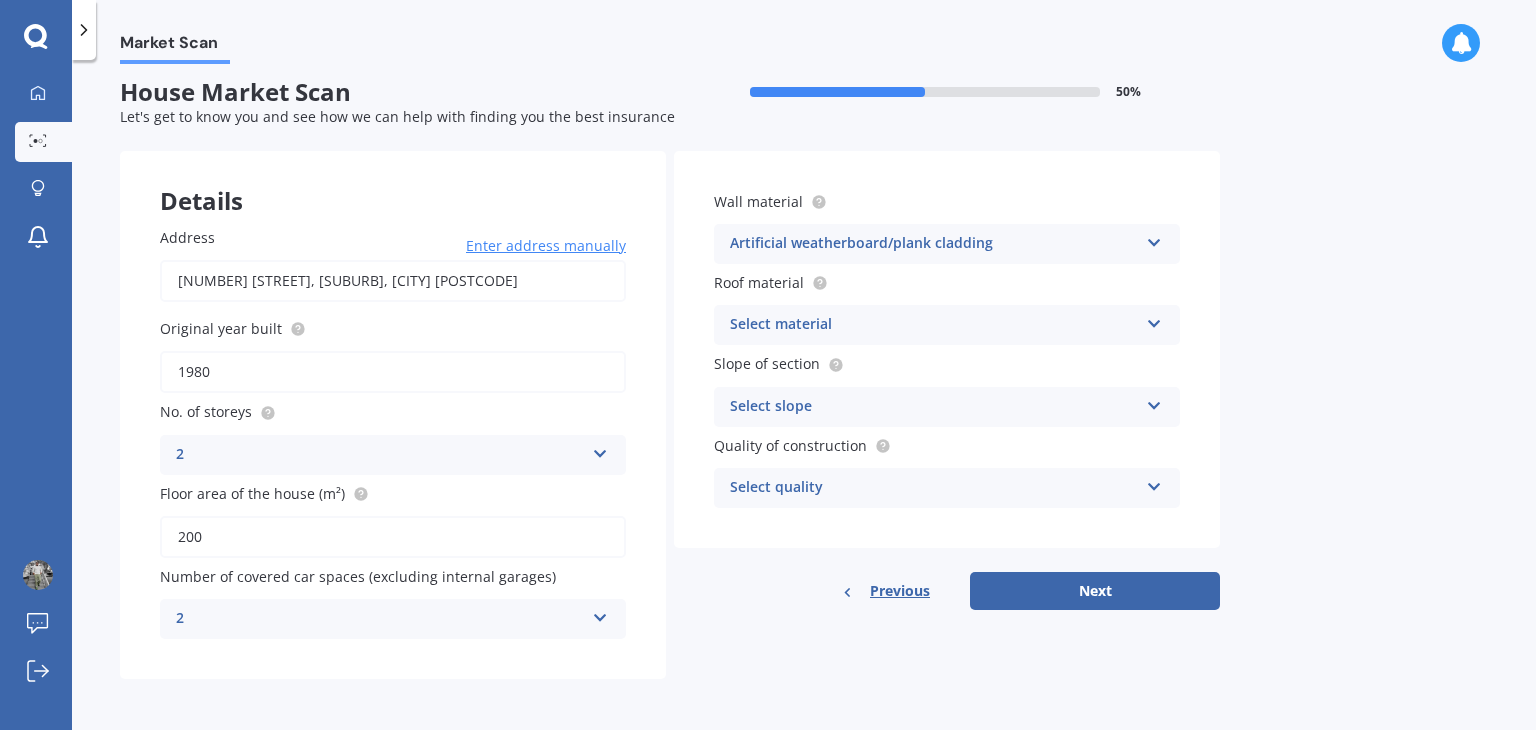 click on "Select material" at bounding box center (934, 325) 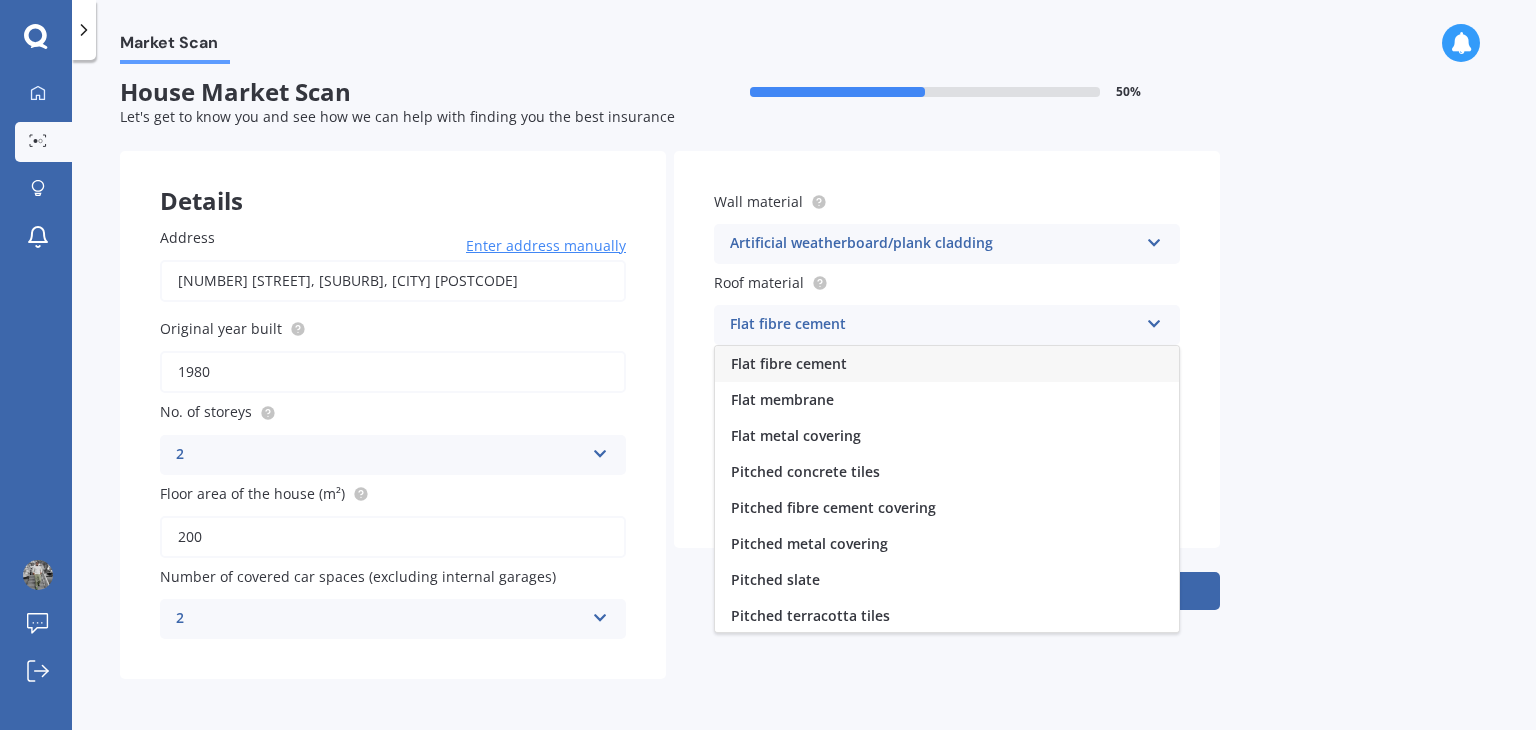 click on "Flat fibre cement" at bounding box center (789, 363) 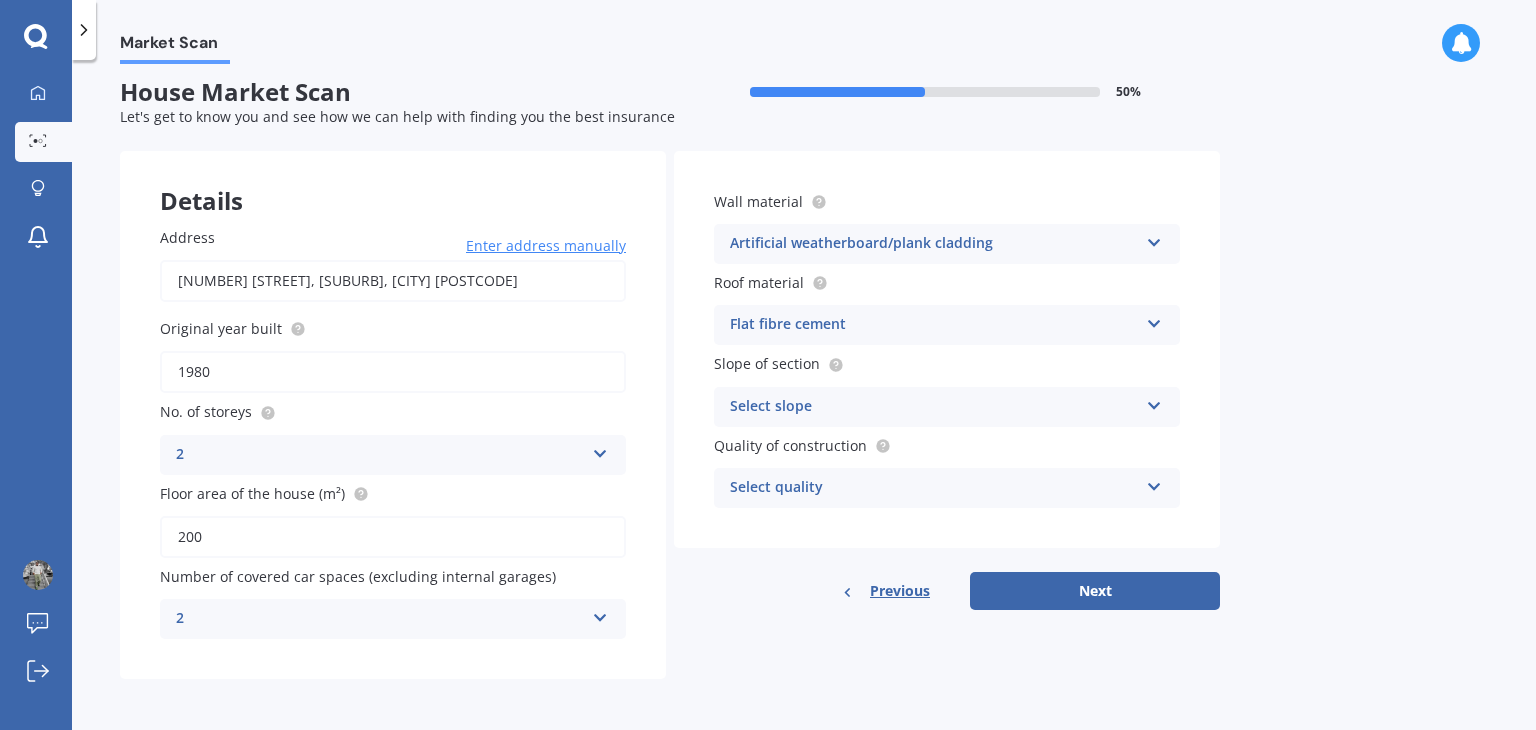click on "Select slope" at bounding box center [934, 407] 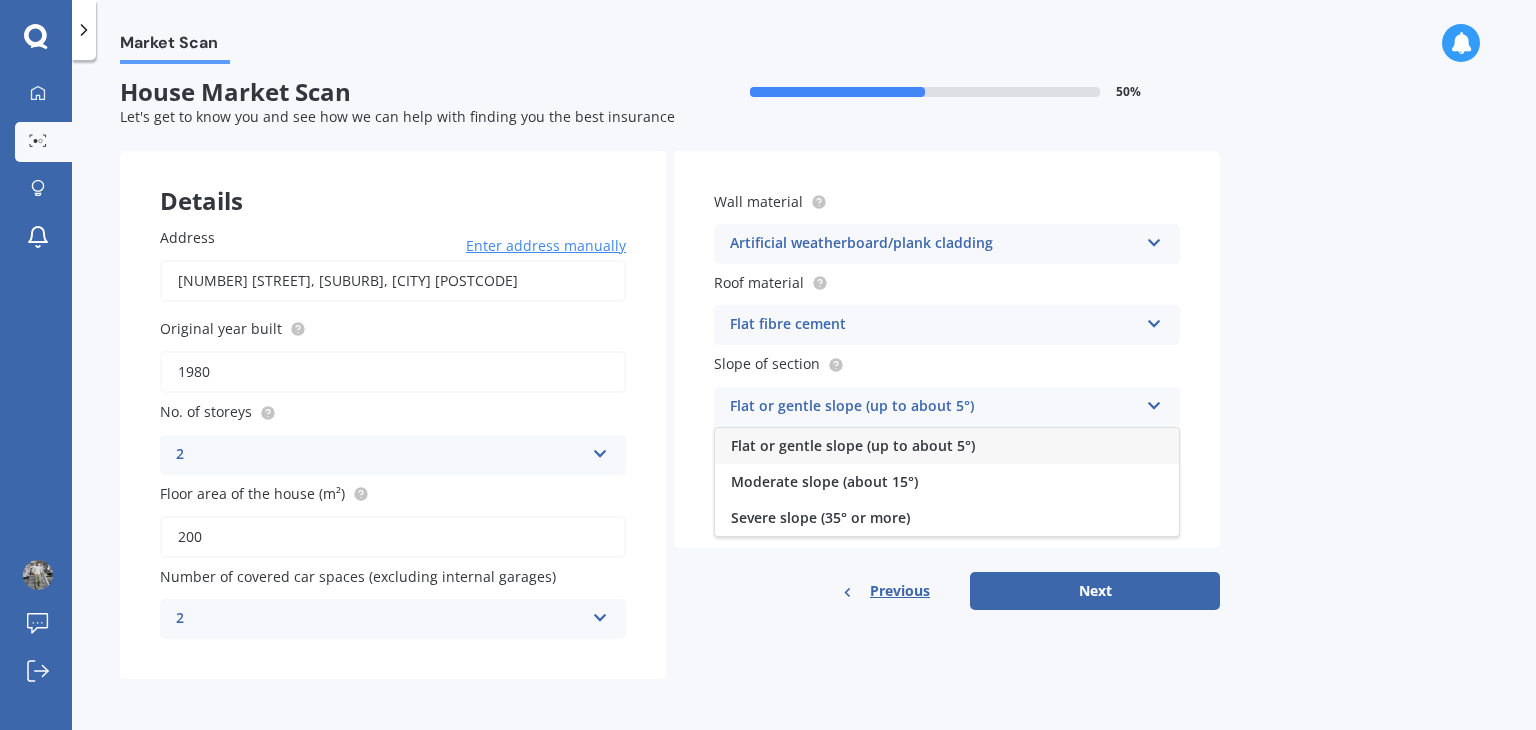 click on "Flat or gentle slope (up to about 5°)" at bounding box center [934, 407] 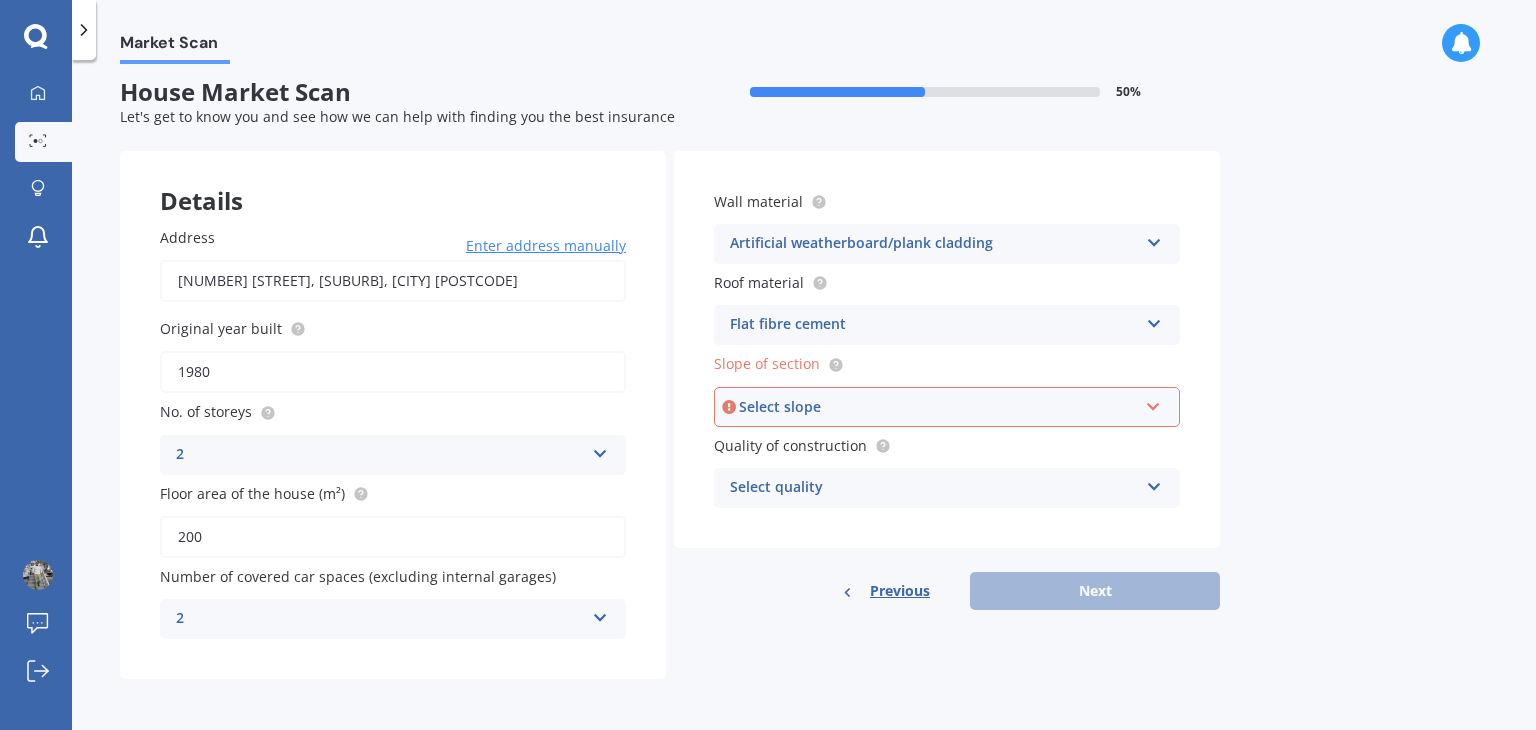 click on "Select slope" at bounding box center (938, 407) 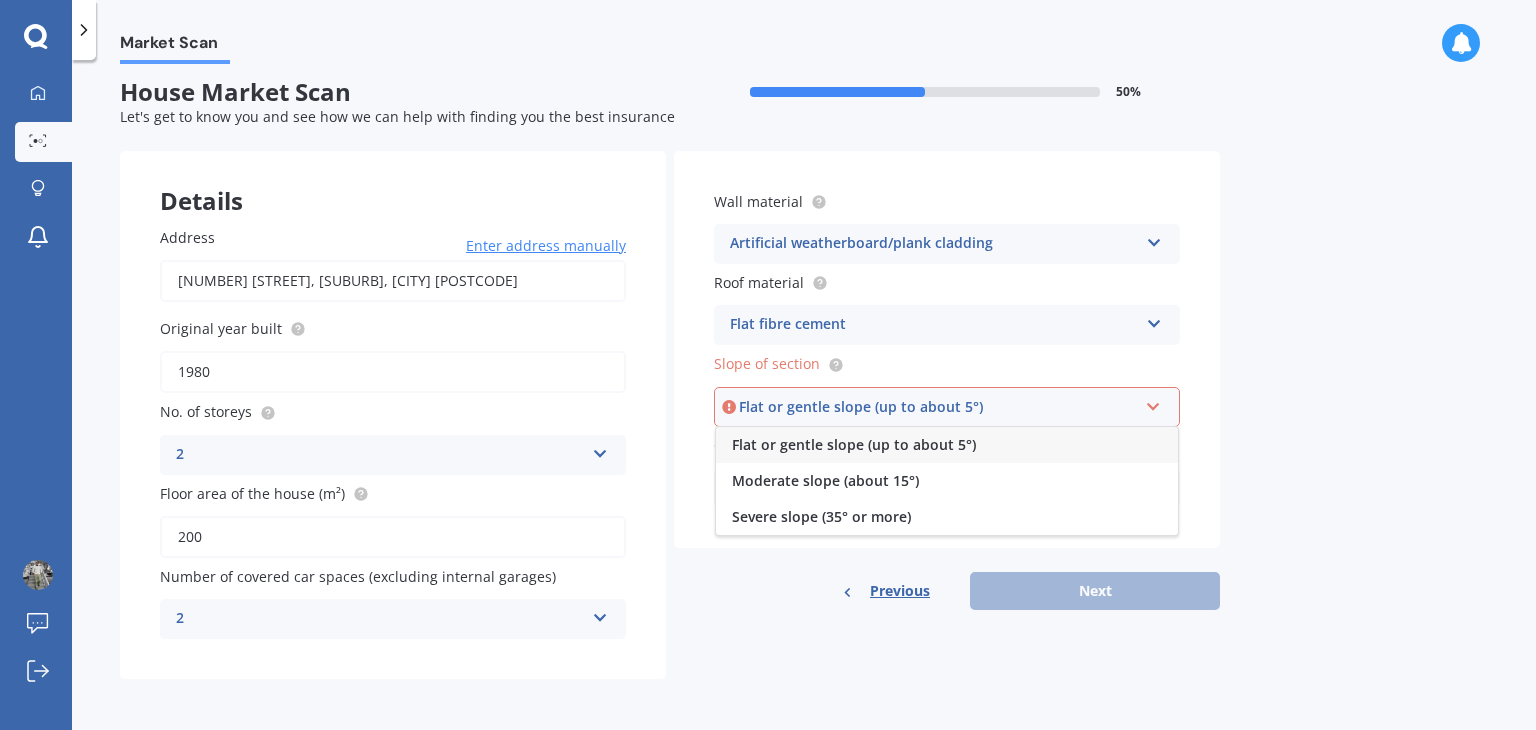 click on "Flat or gentle slope (up to about 5°)" at bounding box center (938, 407) 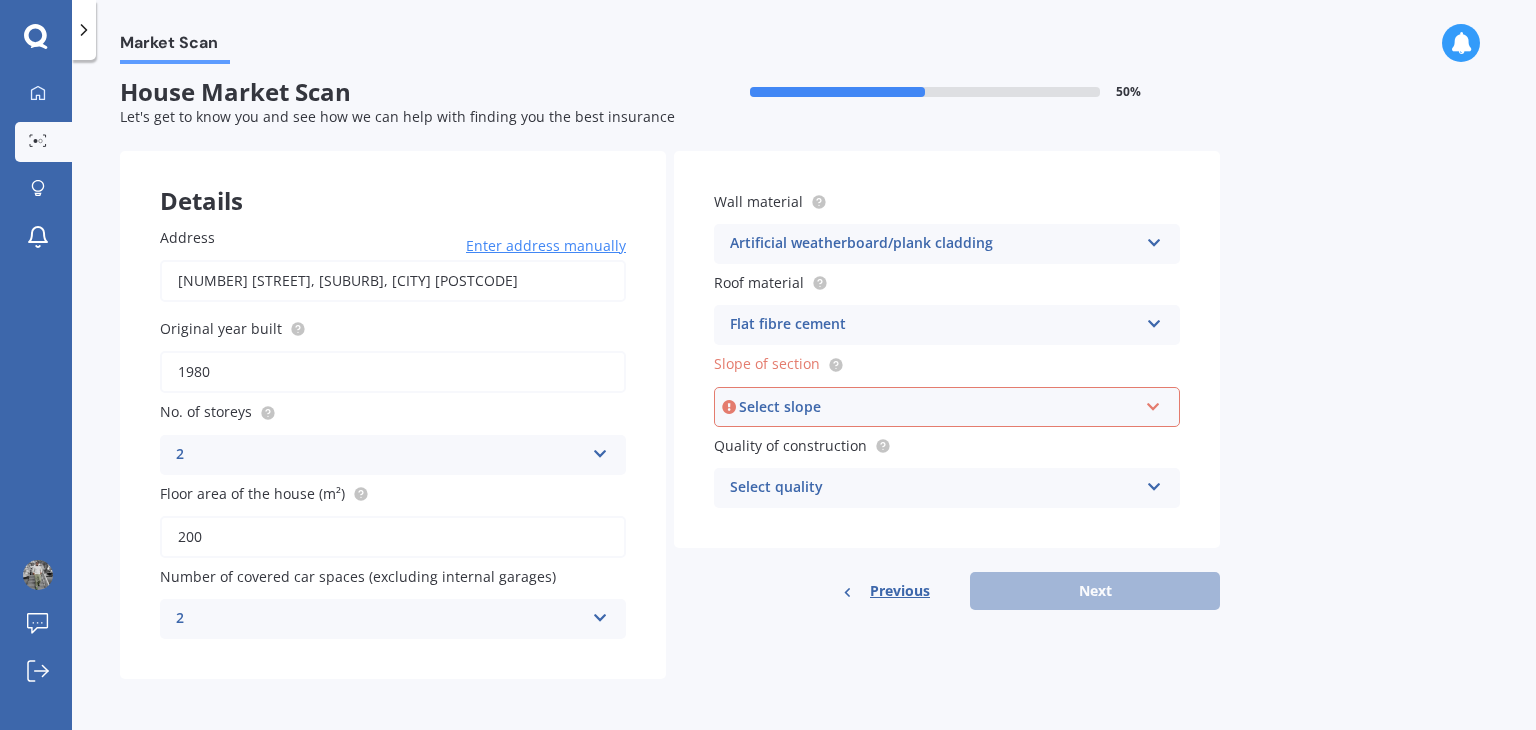 click on "Select slope Flat or gentle slope (up to about 5°) Moderate slope (about 15°) Severe slope (35° or more)" at bounding box center (947, 407) 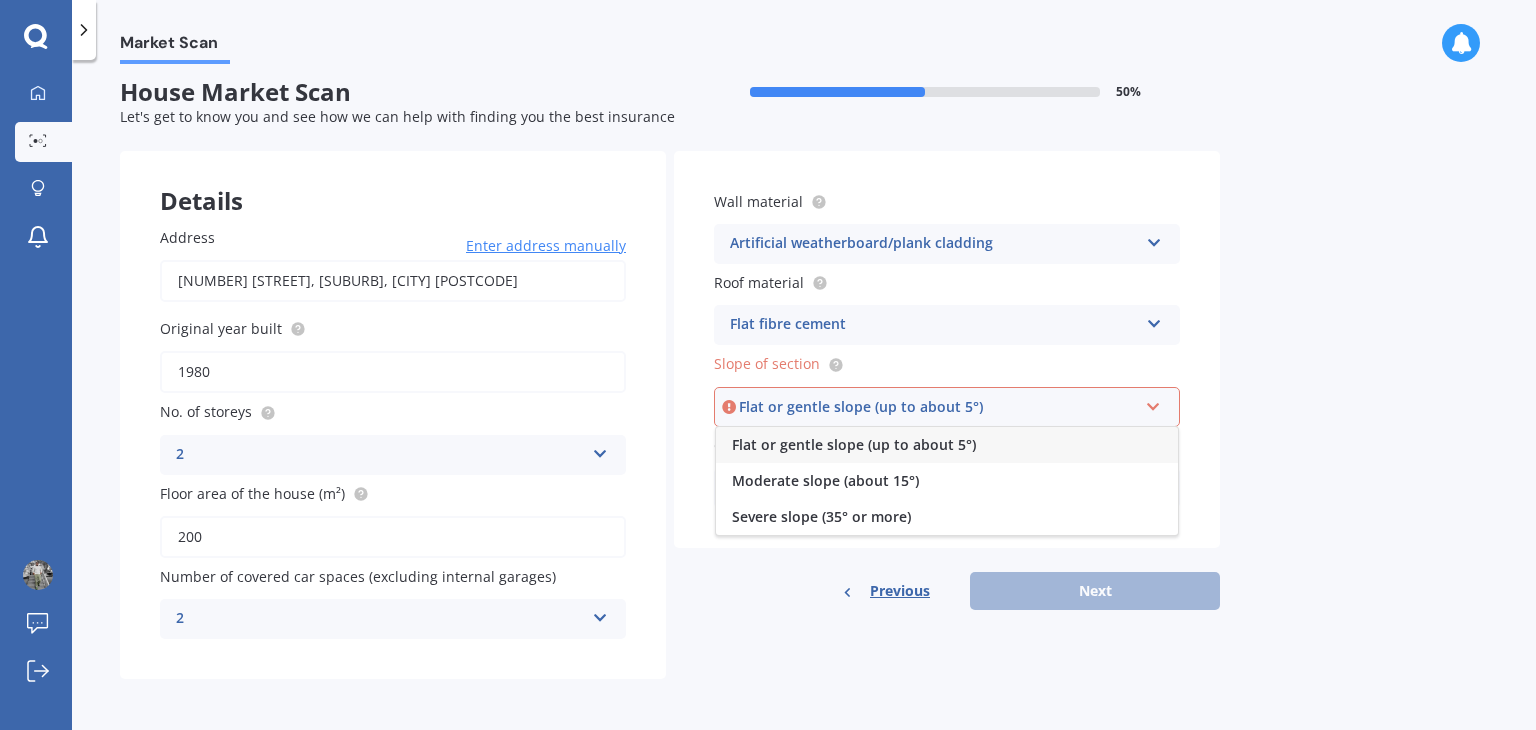 click on "Flat or gentle slope (up to about 5°)" at bounding box center [854, 444] 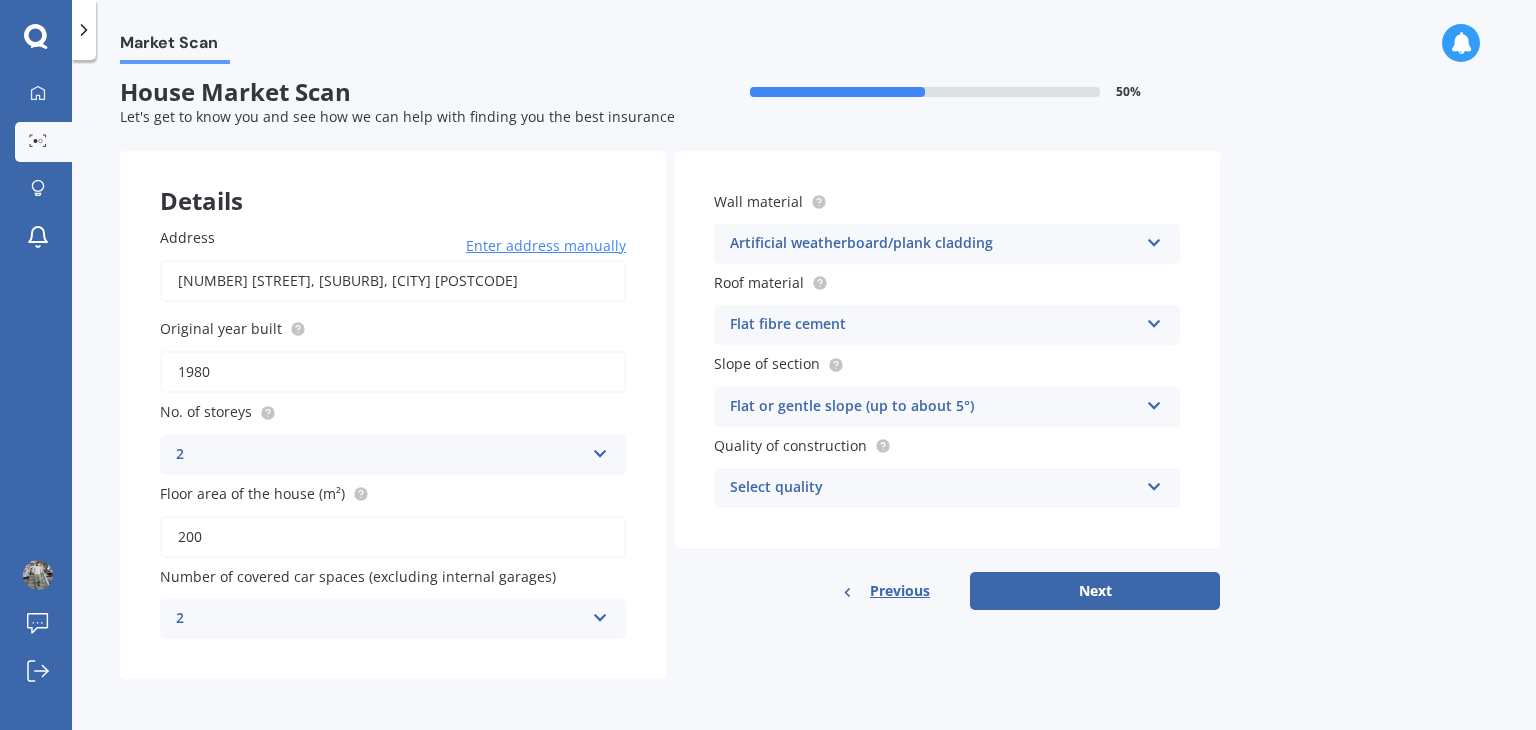 click on "Select quality" at bounding box center (934, 488) 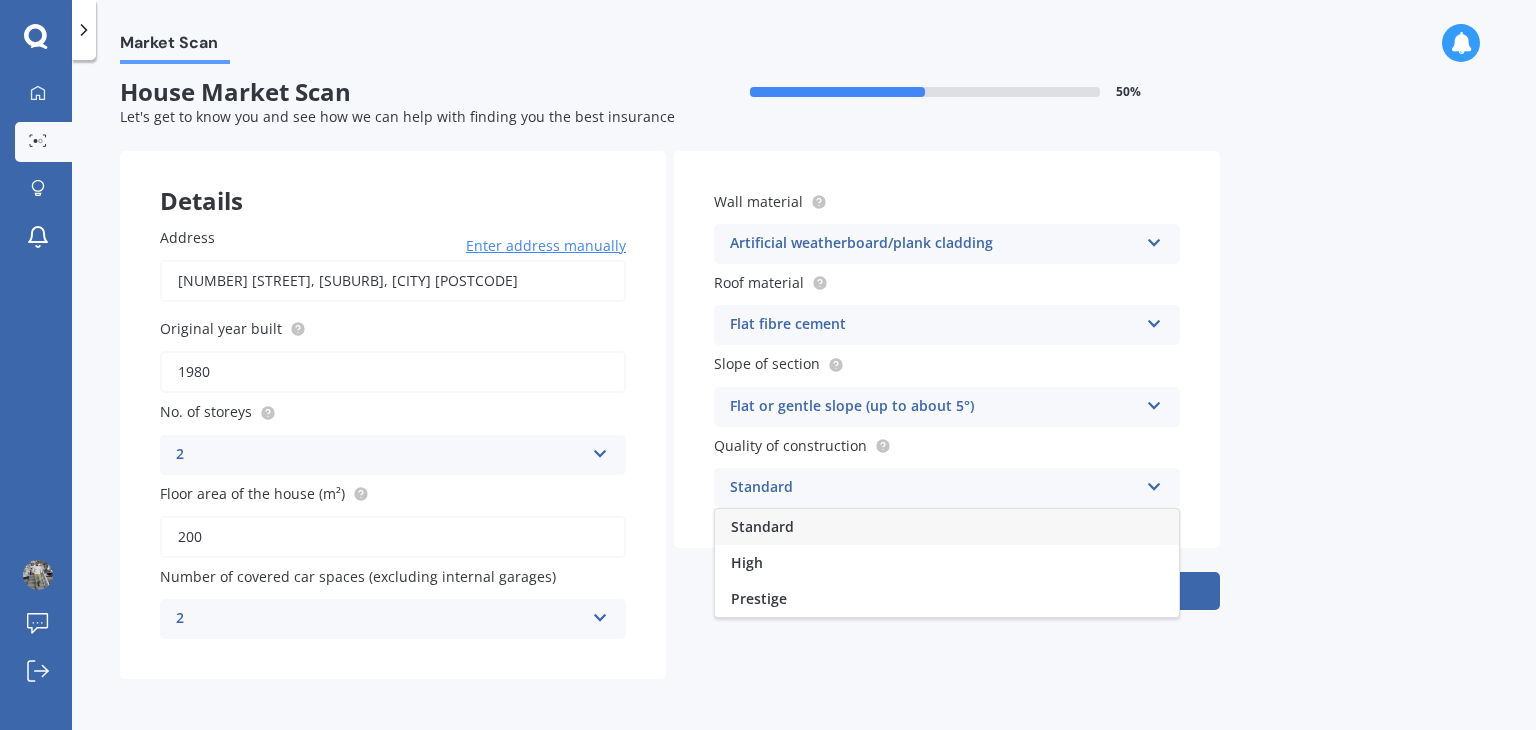 click on "Standard" at bounding box center (947, 527) 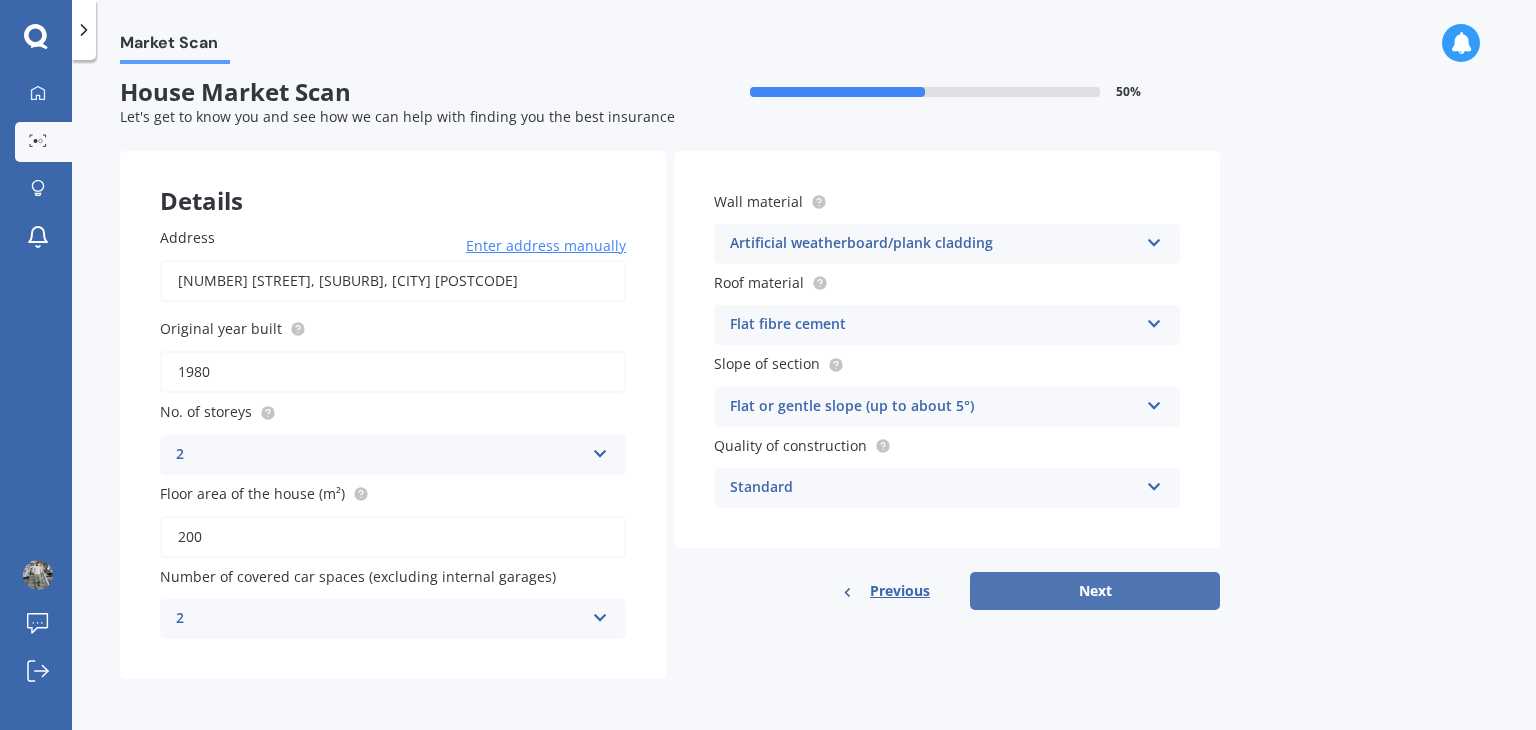 click on "Next" at bounding box center [1095, 591] 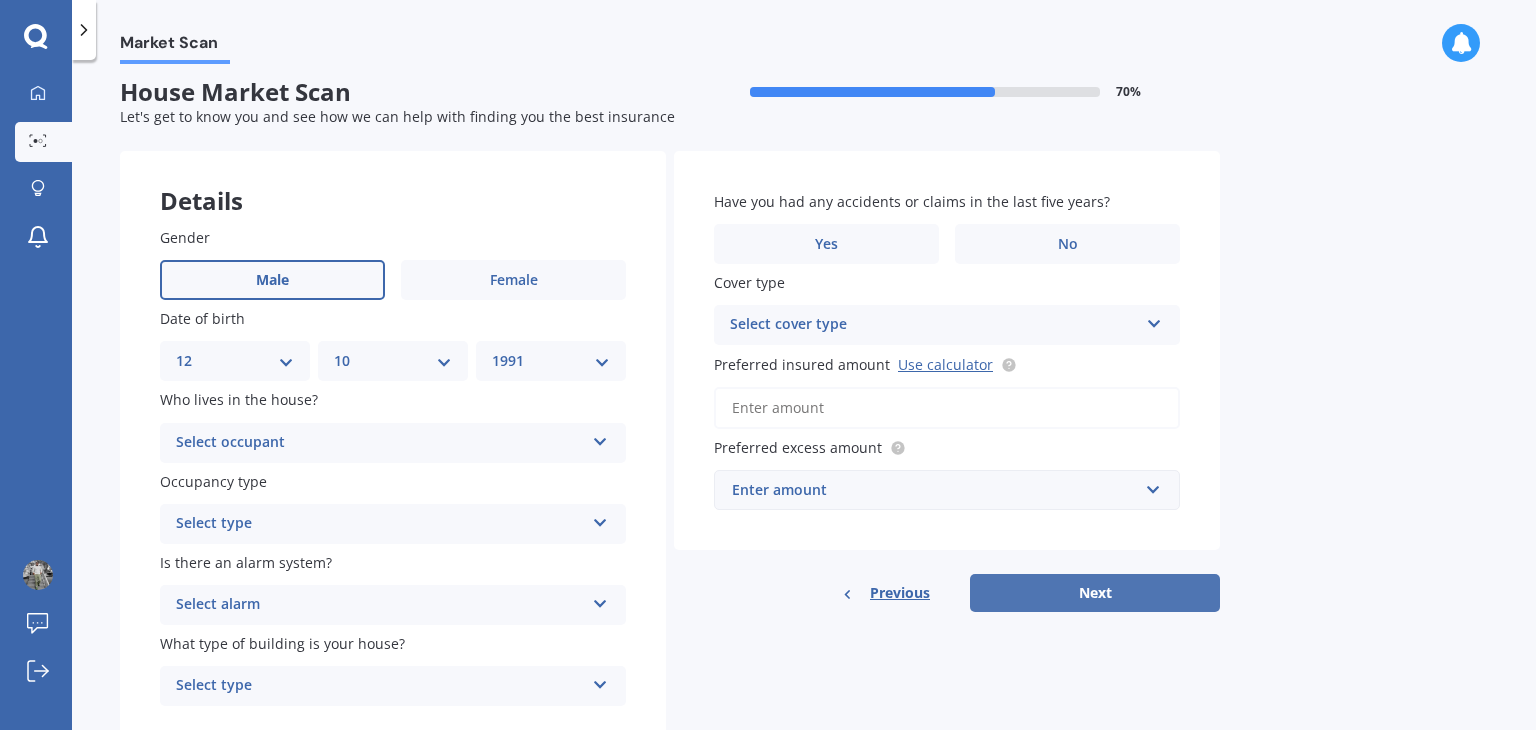 scroll, scrollTop: 0, scrollLeft: 0, axis: both 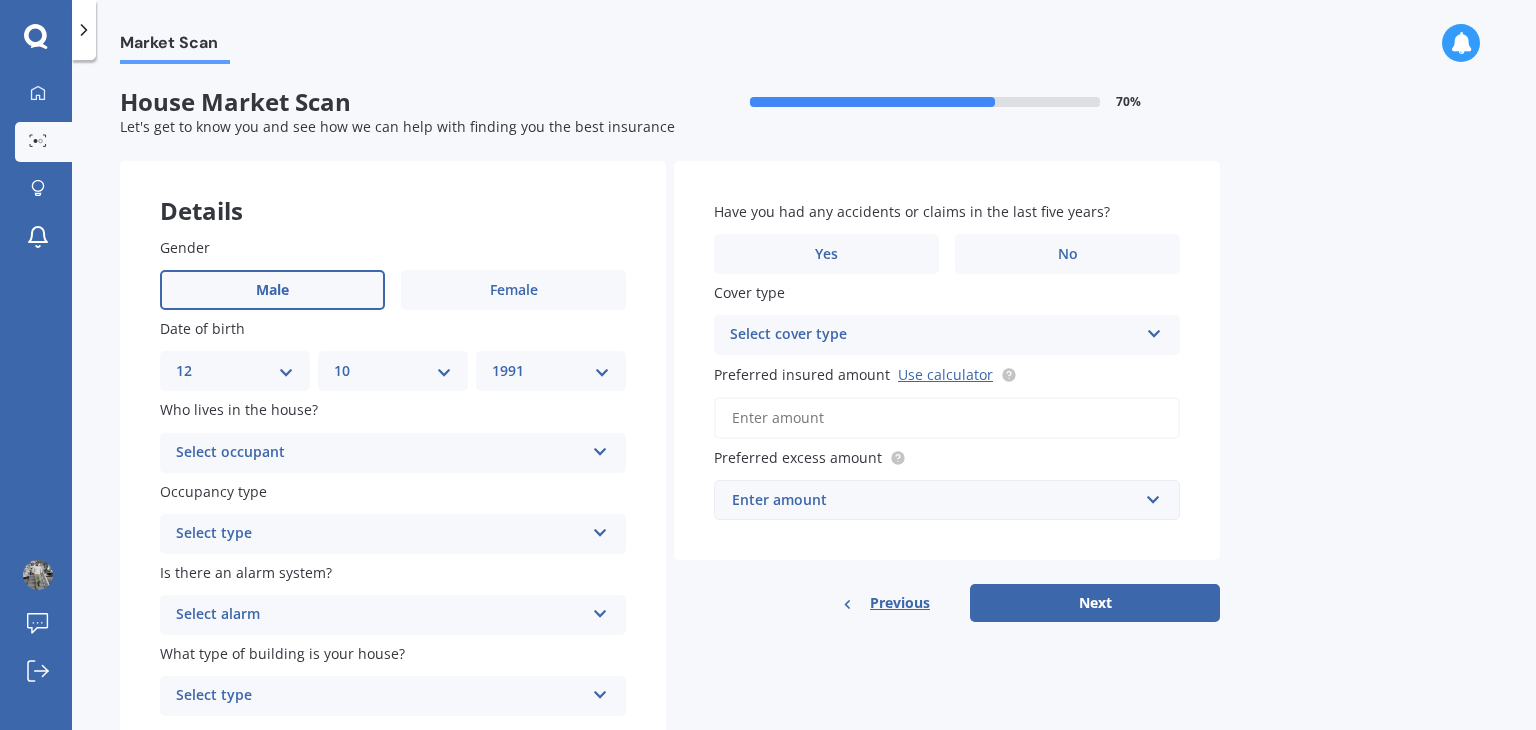 click on "Select occupant" at bounding box center [380, 453] 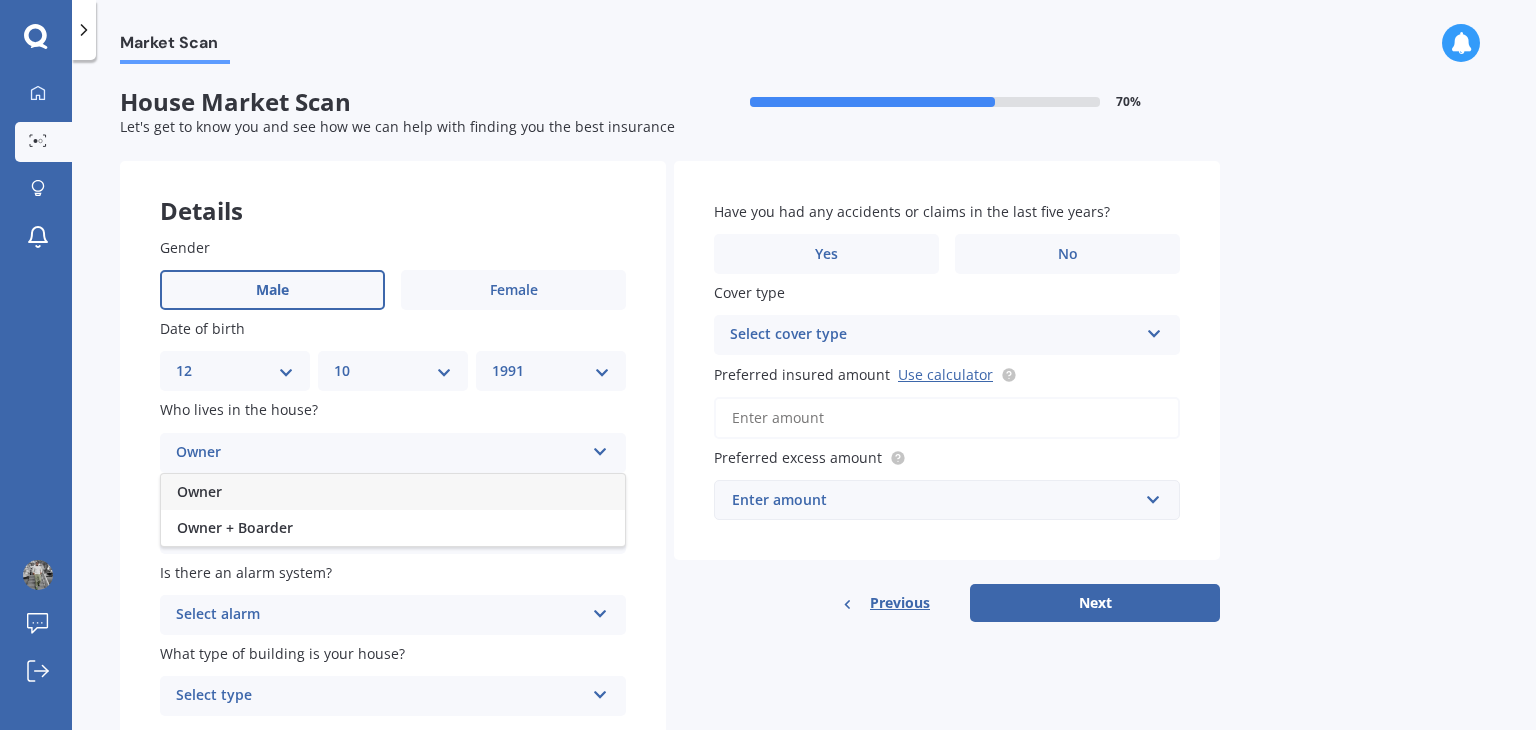 click on "Owner" at bounding box center (393, 492) 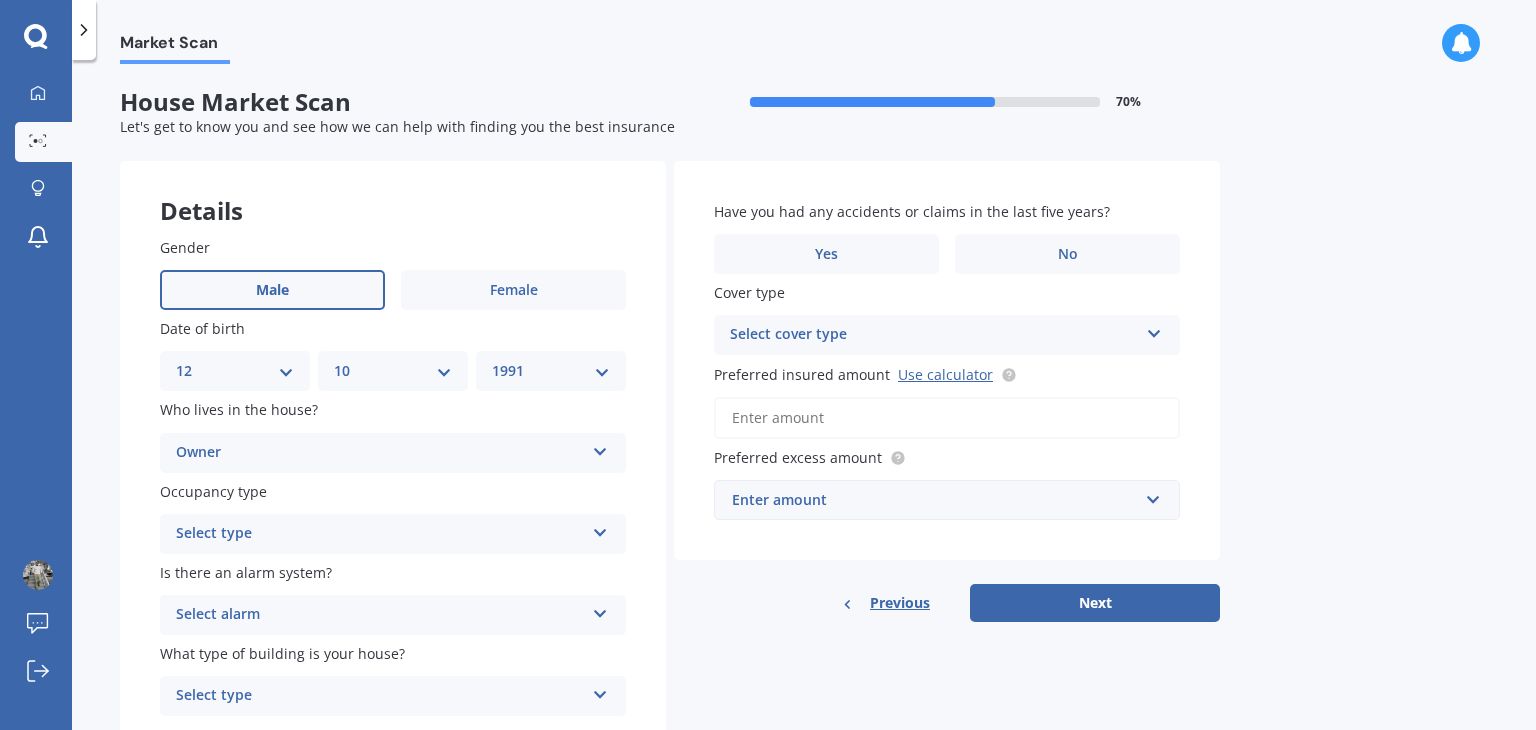 click on "Select type" at bounding box center [380, 534] 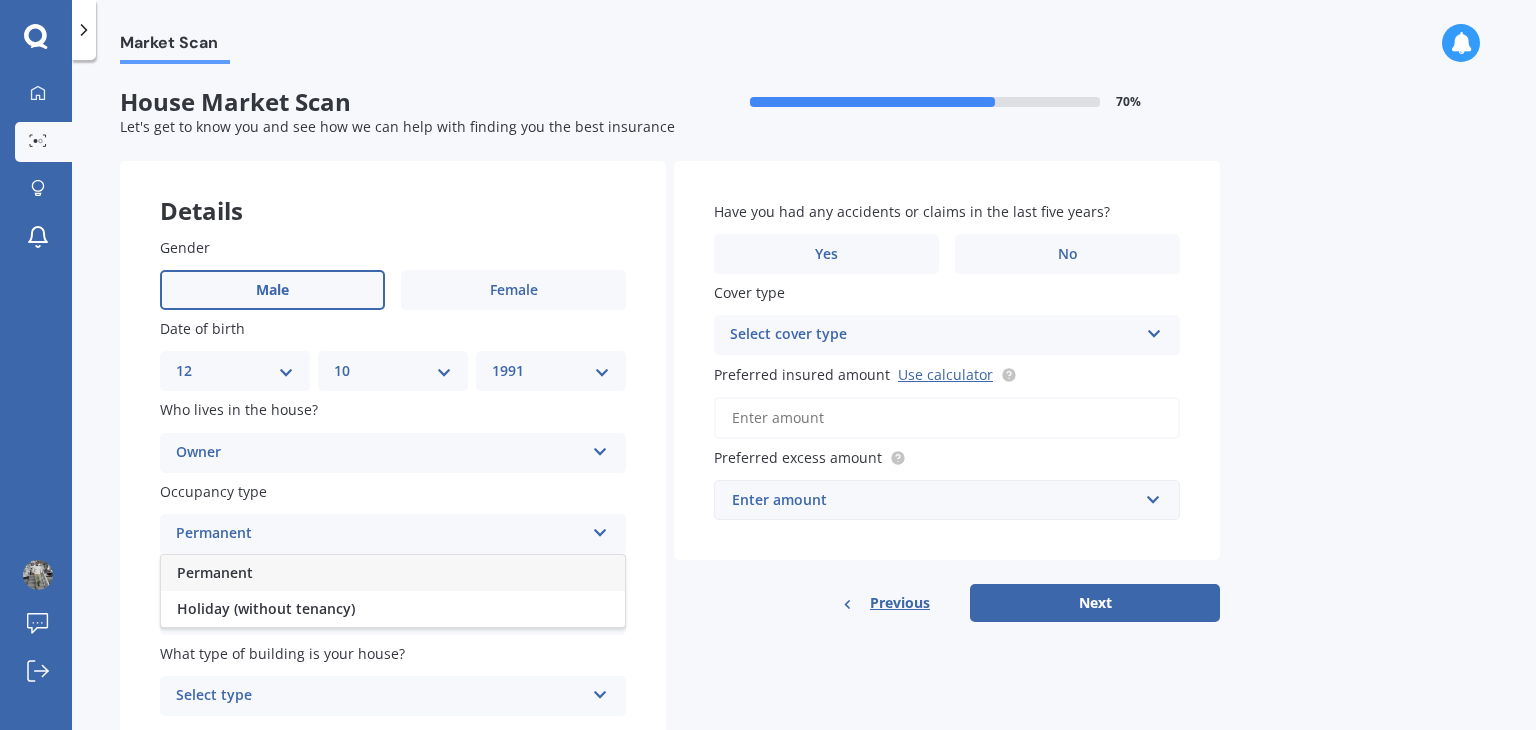 click on "Permanent" at bounding box center (215, 572) 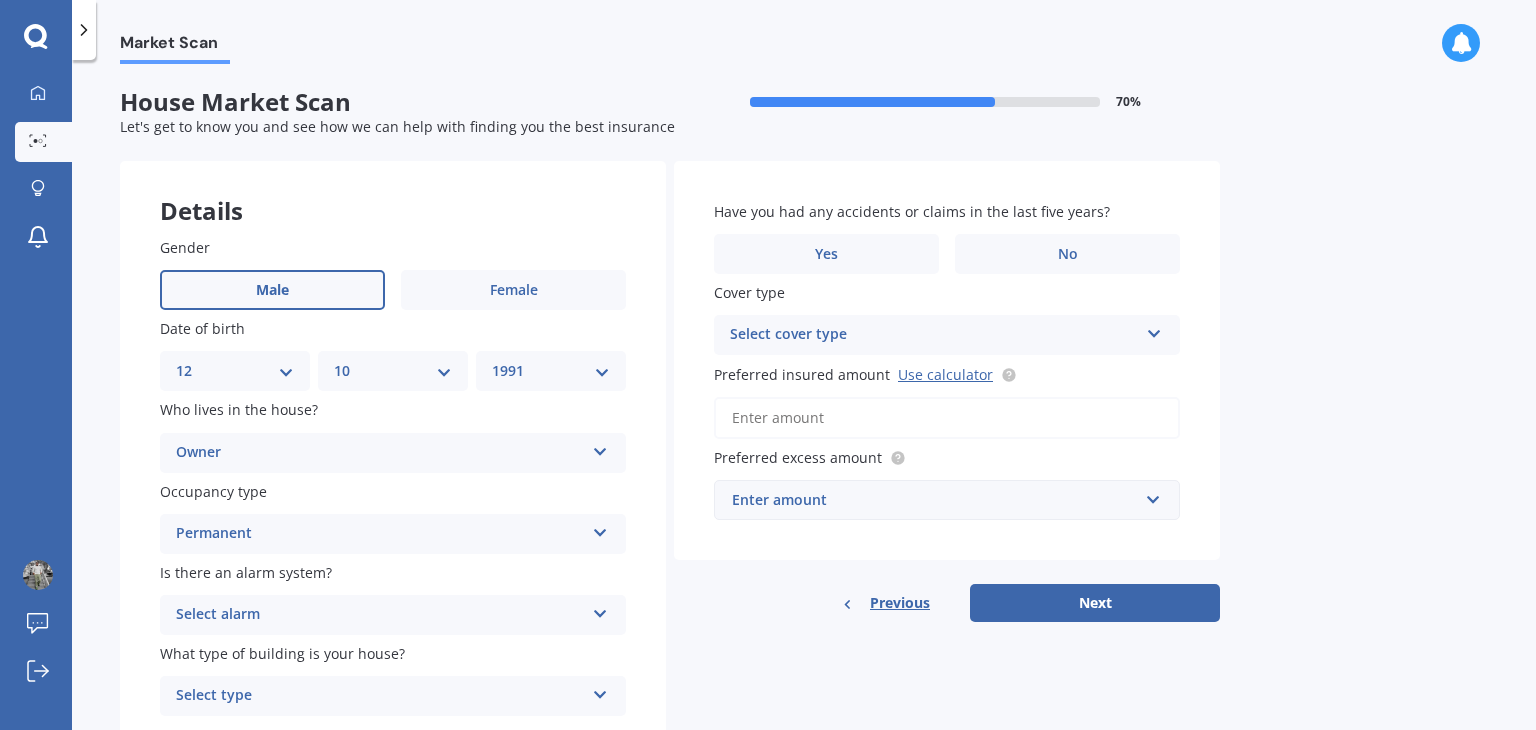 scroll, scrollTop: 80, scrollLeft: 0, axis: vertical 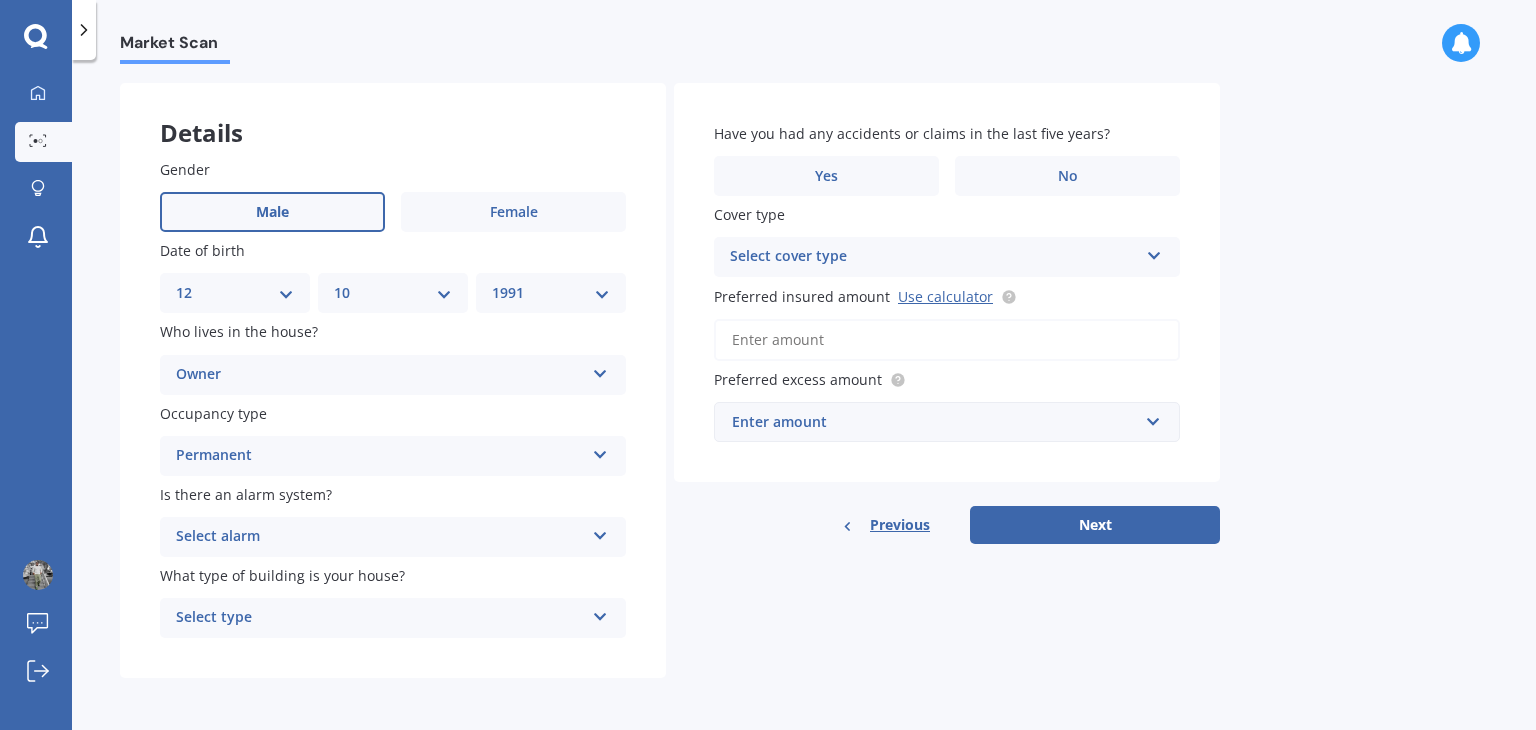 click on "Select alarm" at bounding box center (380, 537) 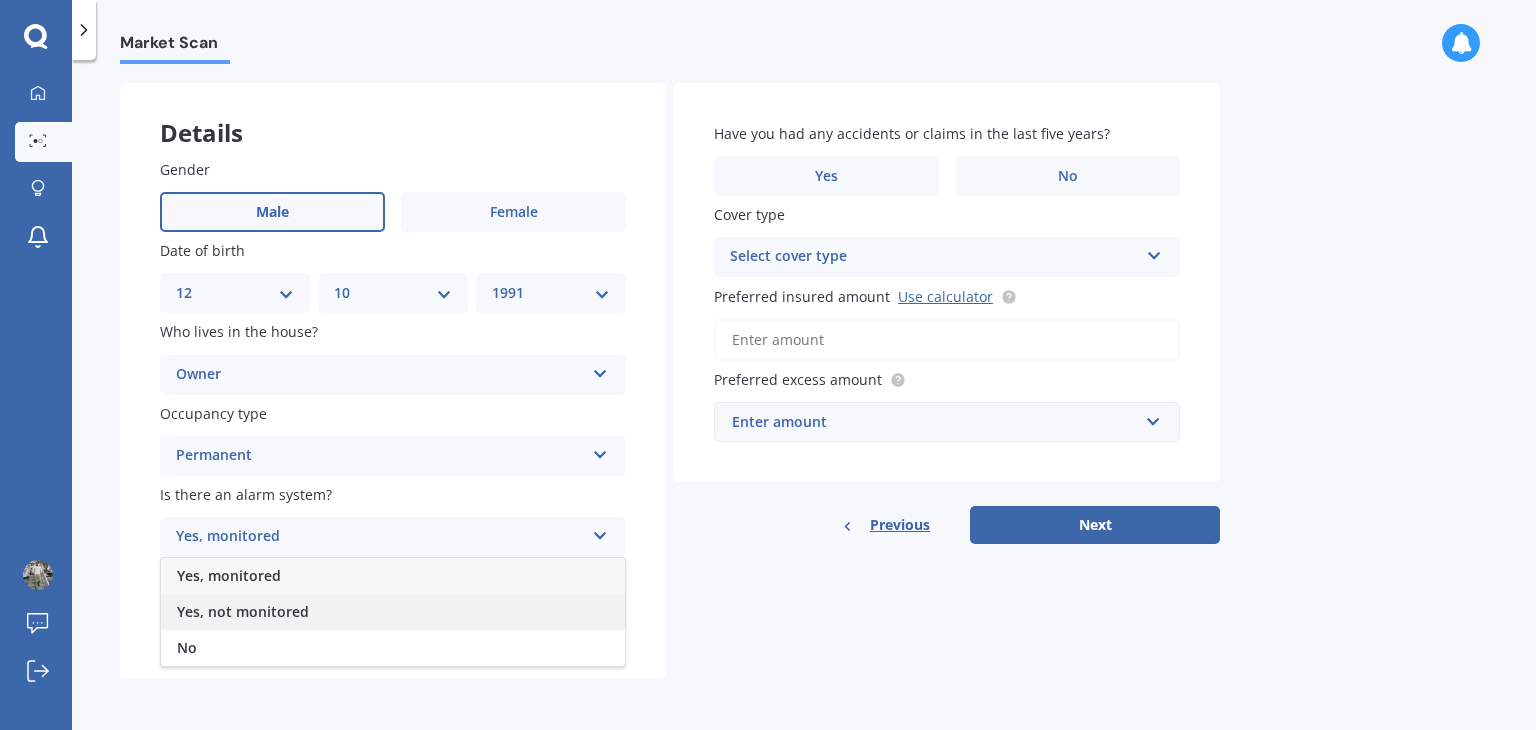 click on "Yes, not monitored" at bounding box center [243, 611] 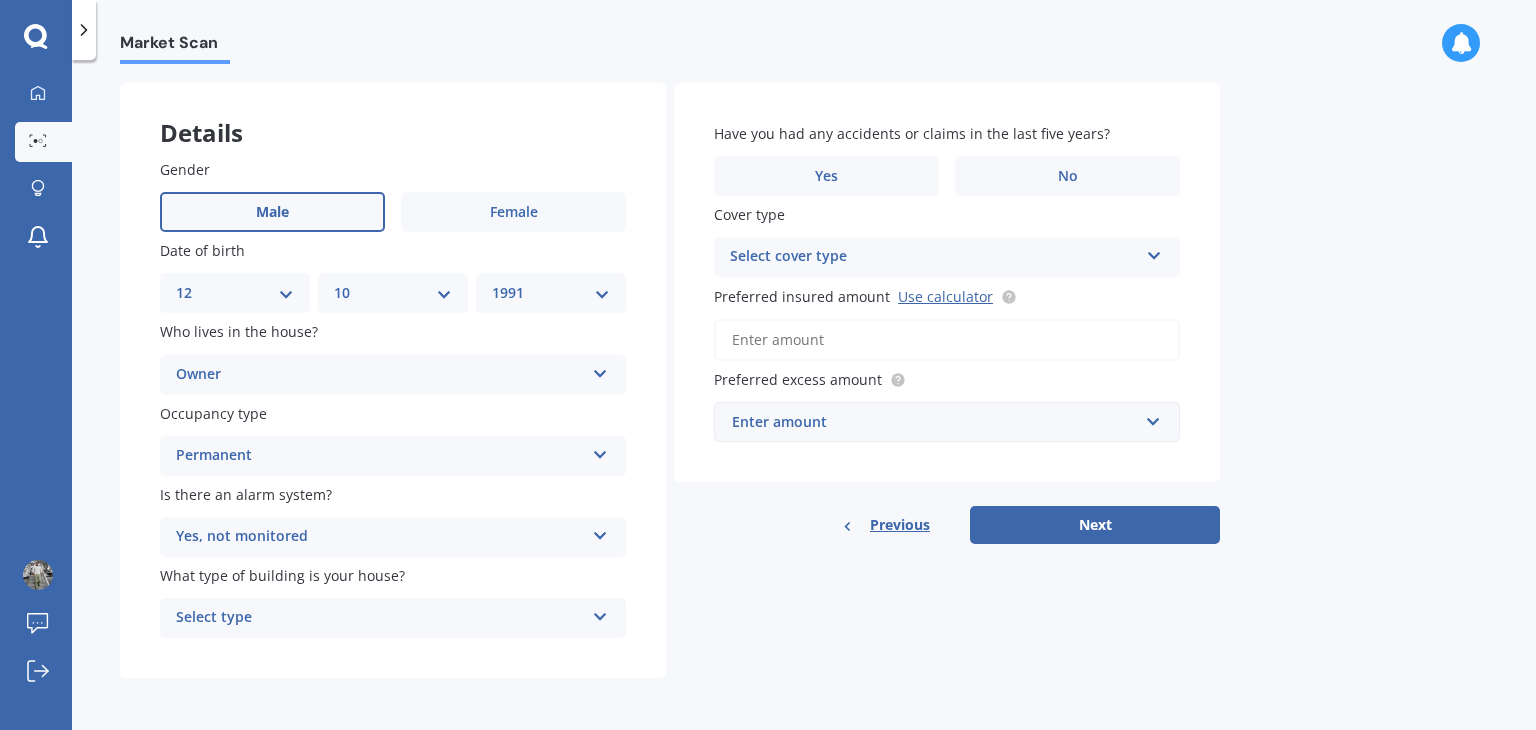 click on "Select type" at bounding box center [380, 618] 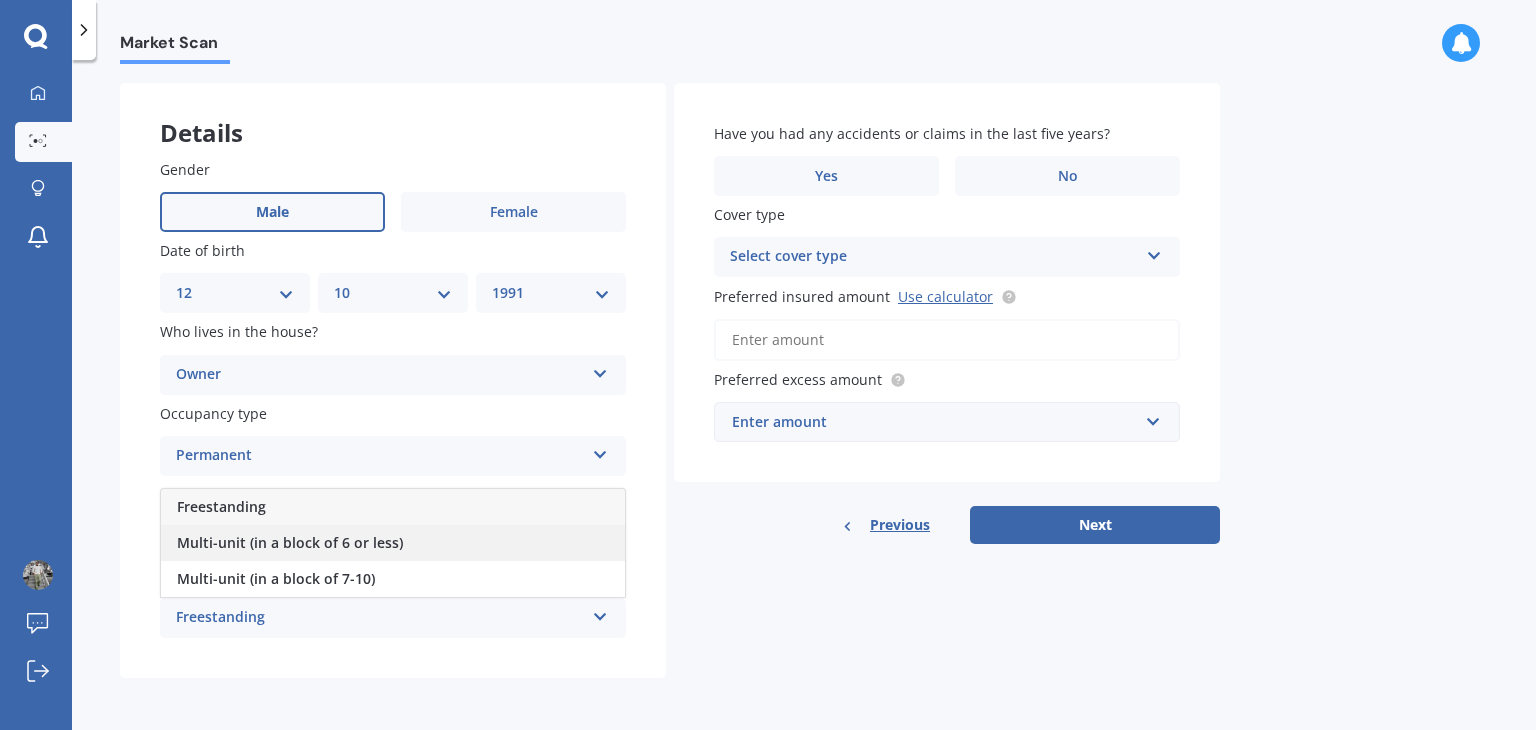 click on "Multi-unit (in a block of 6 or less)" at bounding box center (290, 542) 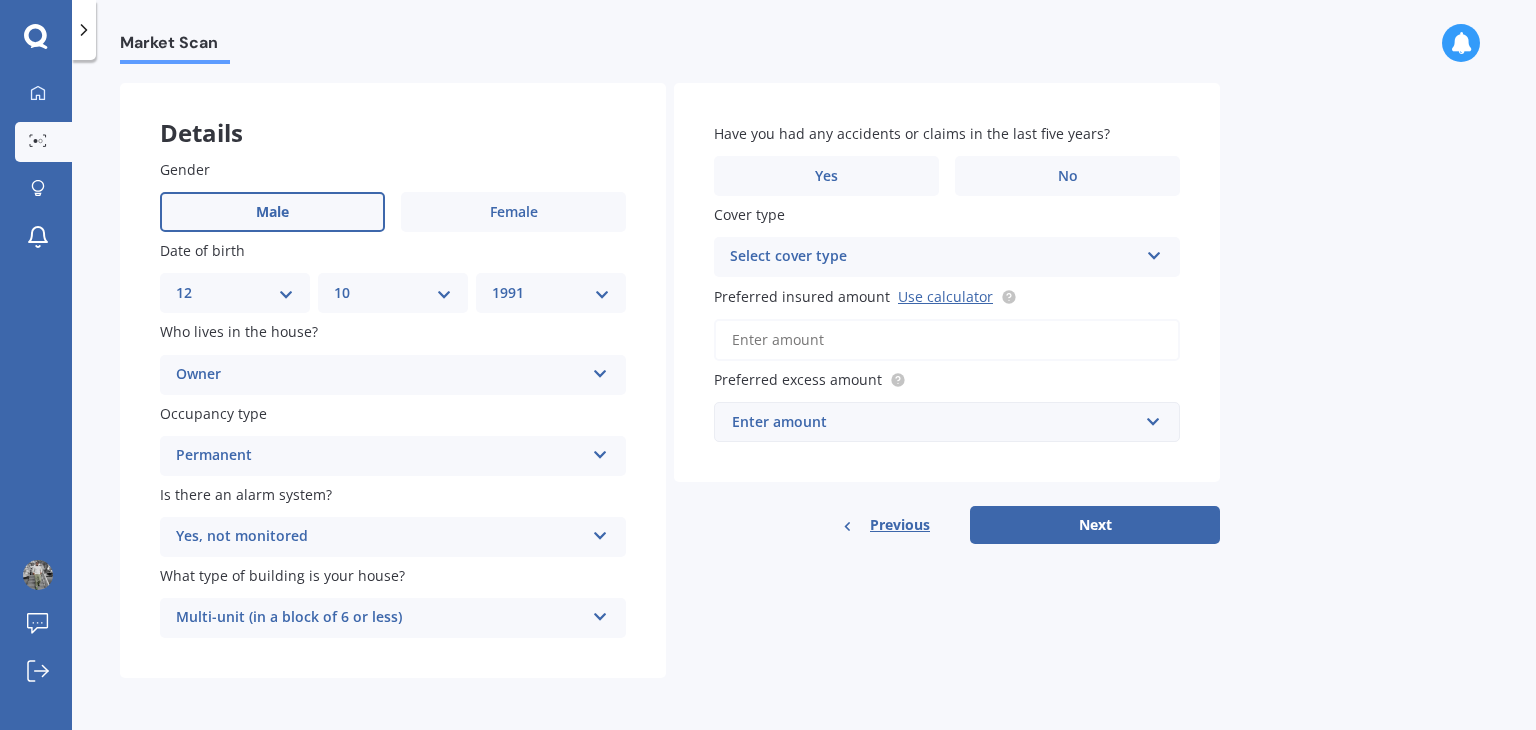 scroll, scrollTop: 0, scrollLeft: 0, axis: both 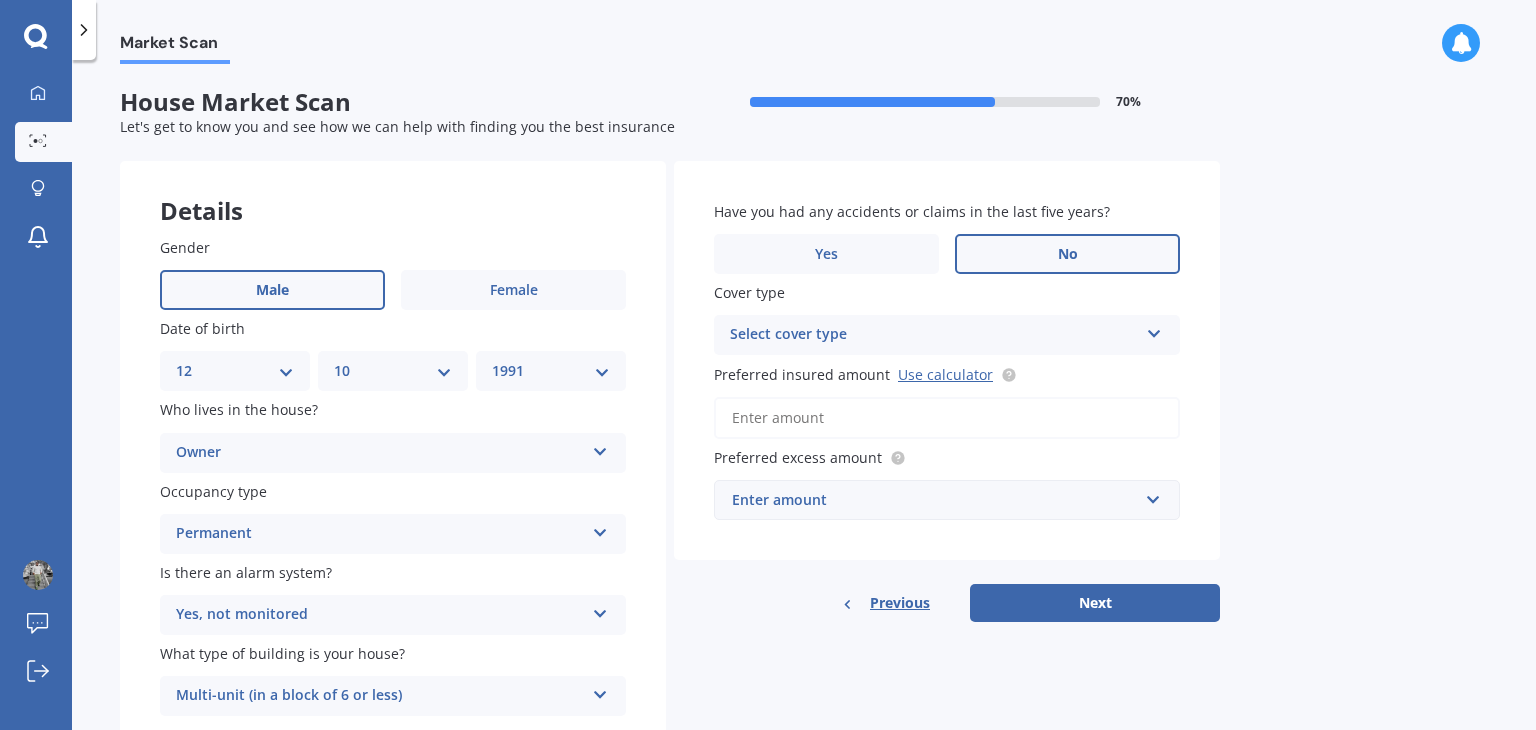 click on "No" at bounding box center (1067, 254) 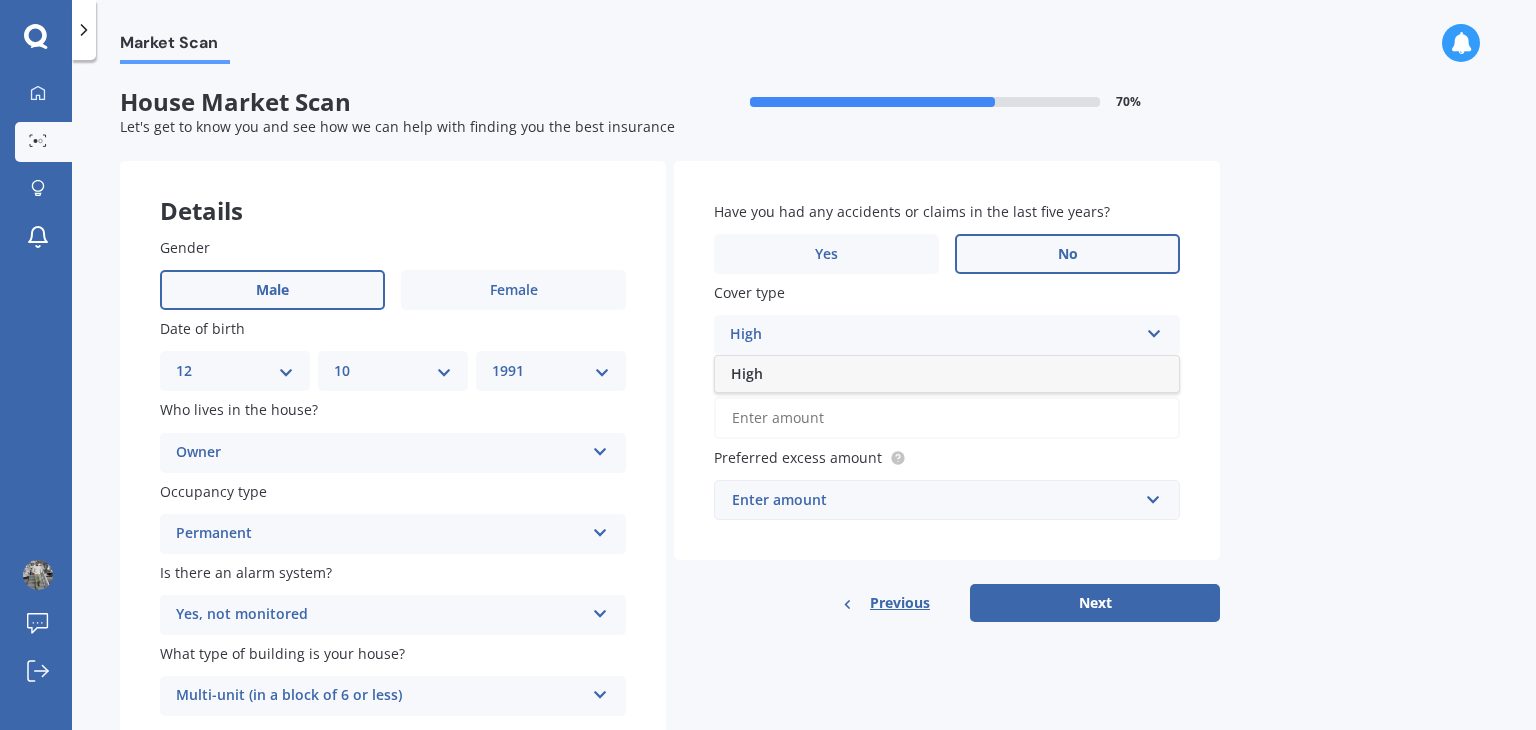 click on "High" at bounding box center (747, 373) 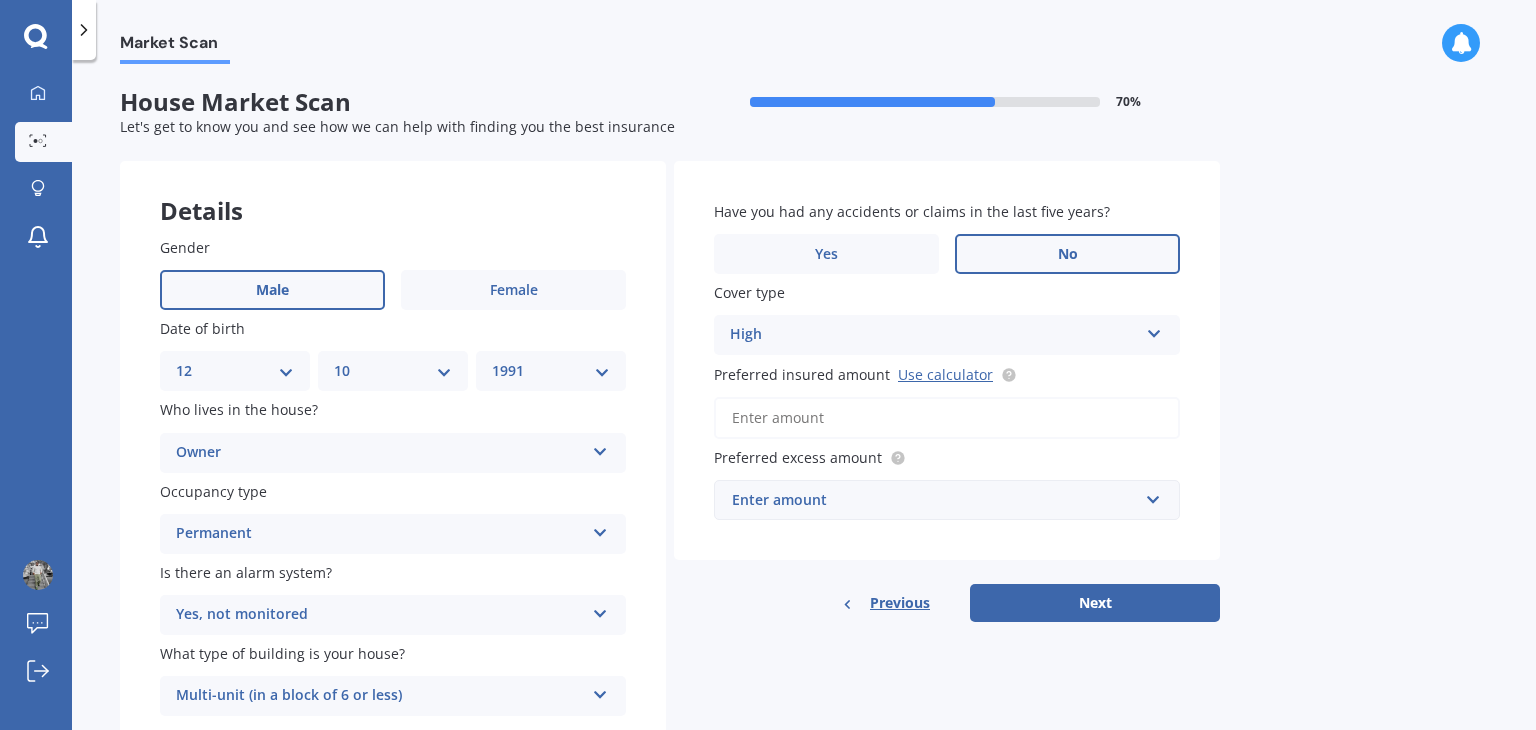click on "Preferred insured amount Use calculator" at bounding box center [947, 418] 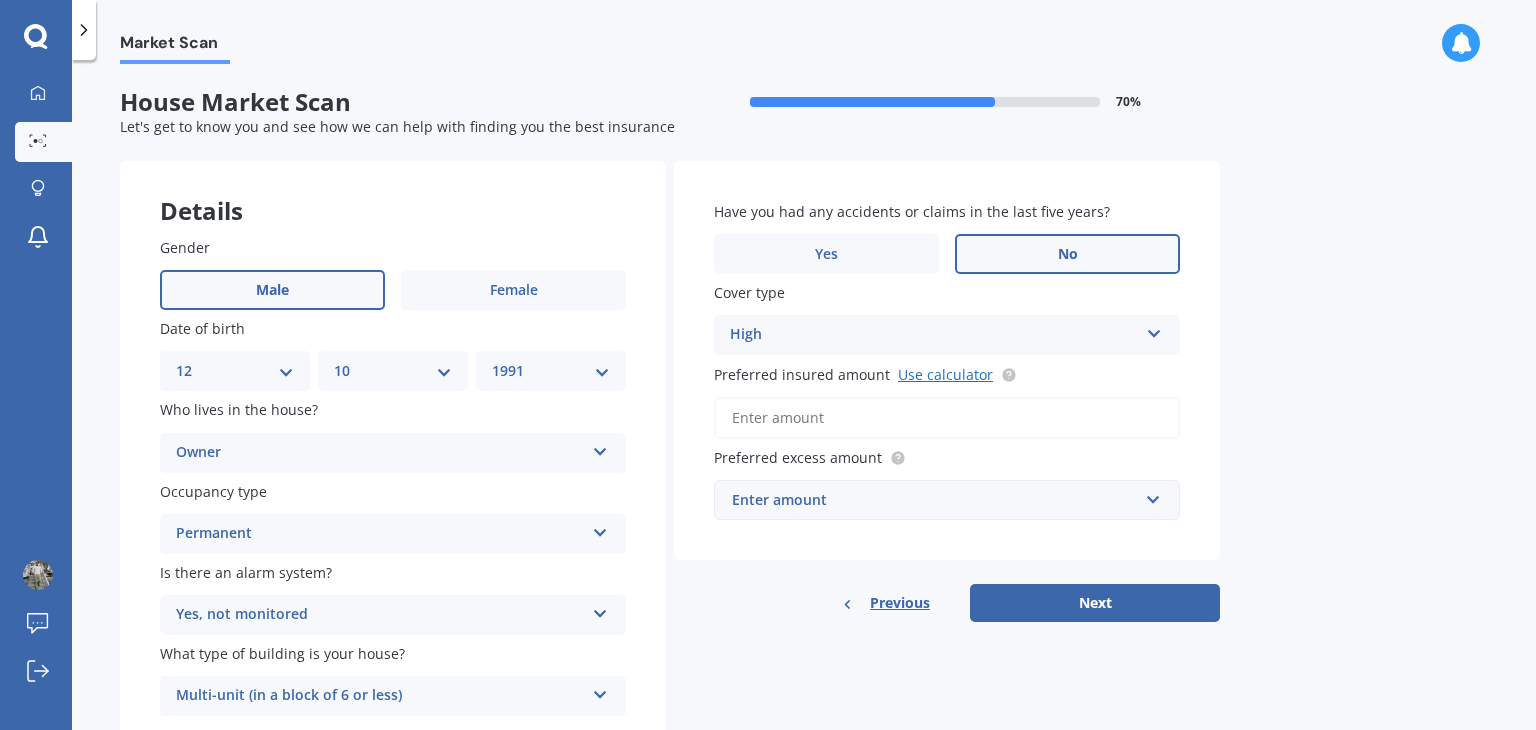 click on "Use calculator" at bounding box center [945, 374] 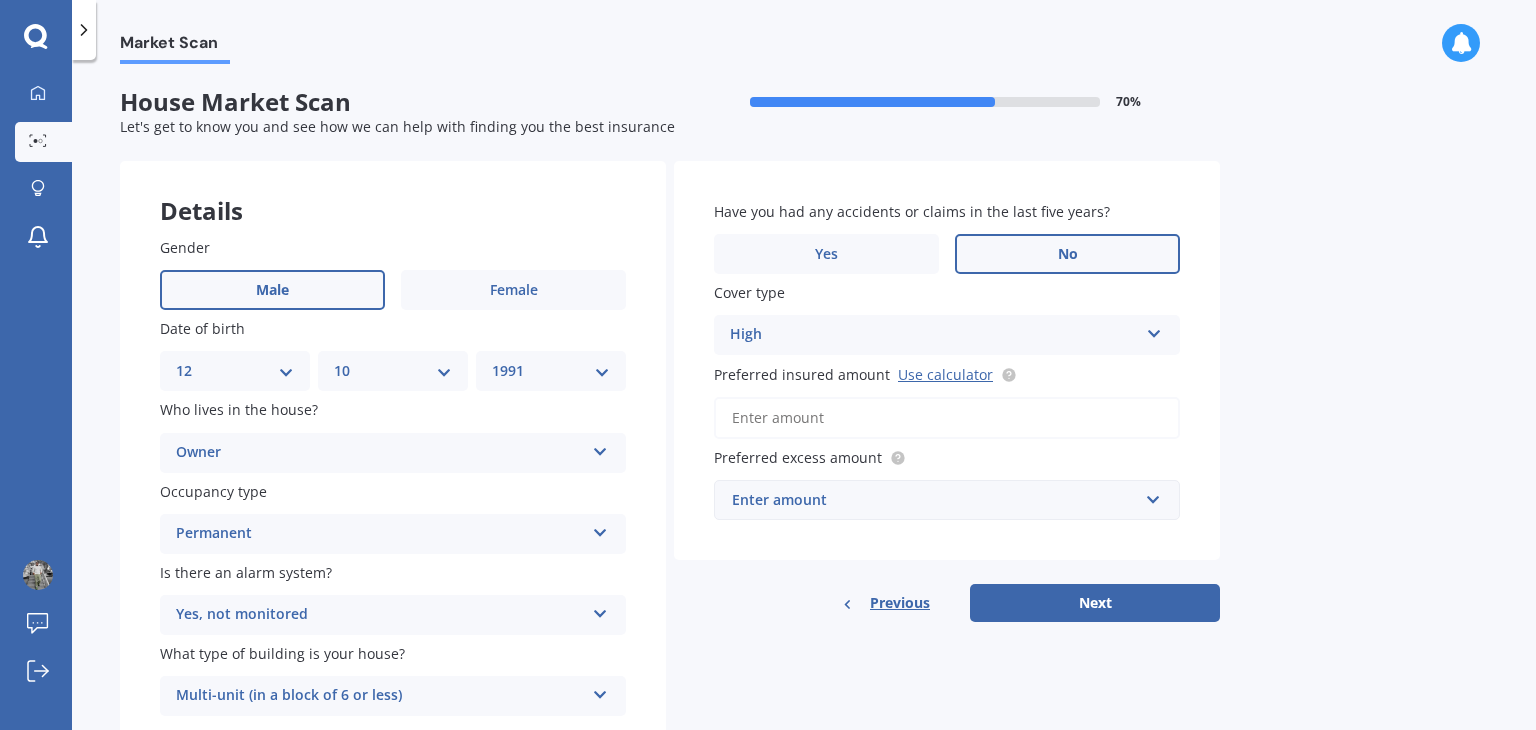 click on "Preferred insured amount Use calculator" at bounding box center (947, 418) 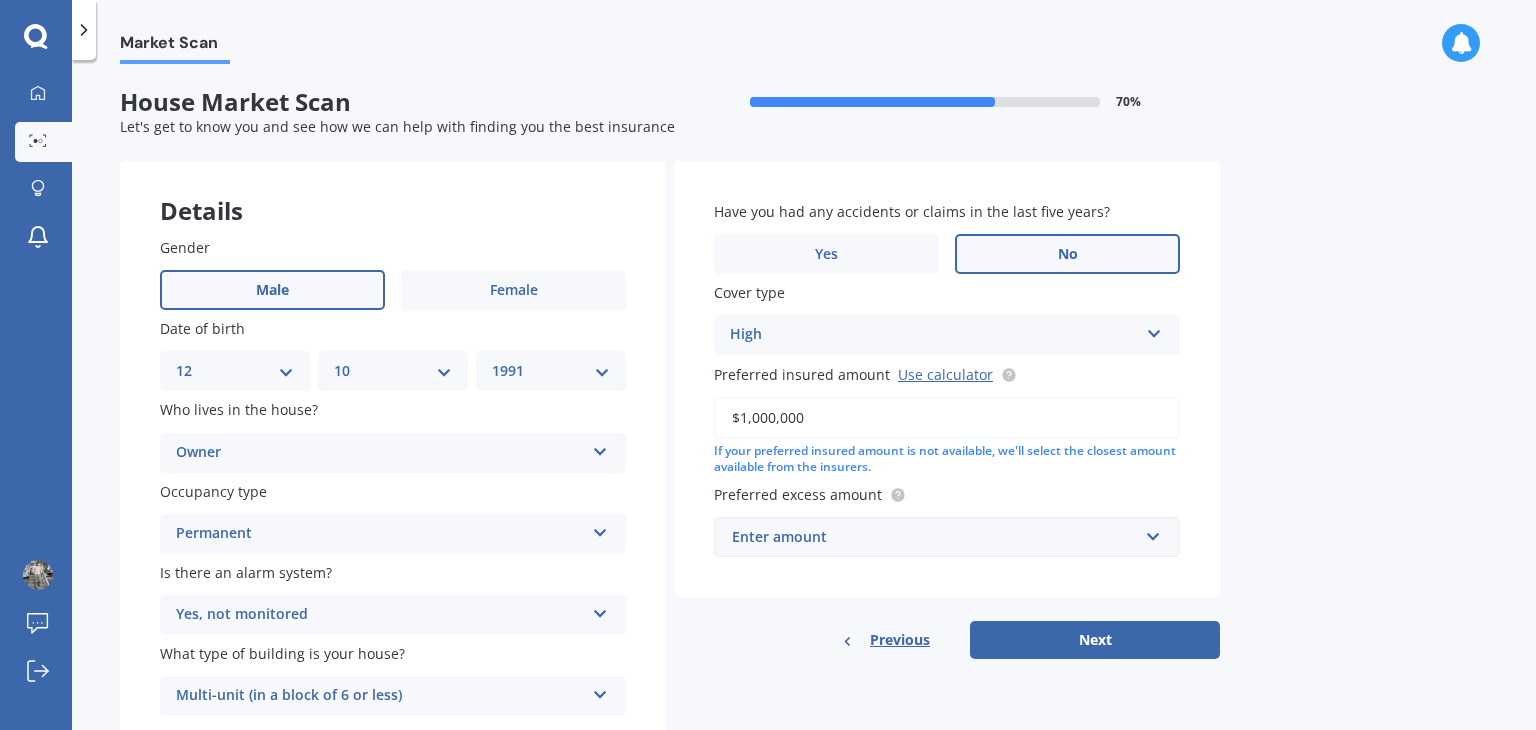 type on "$1,000,000" 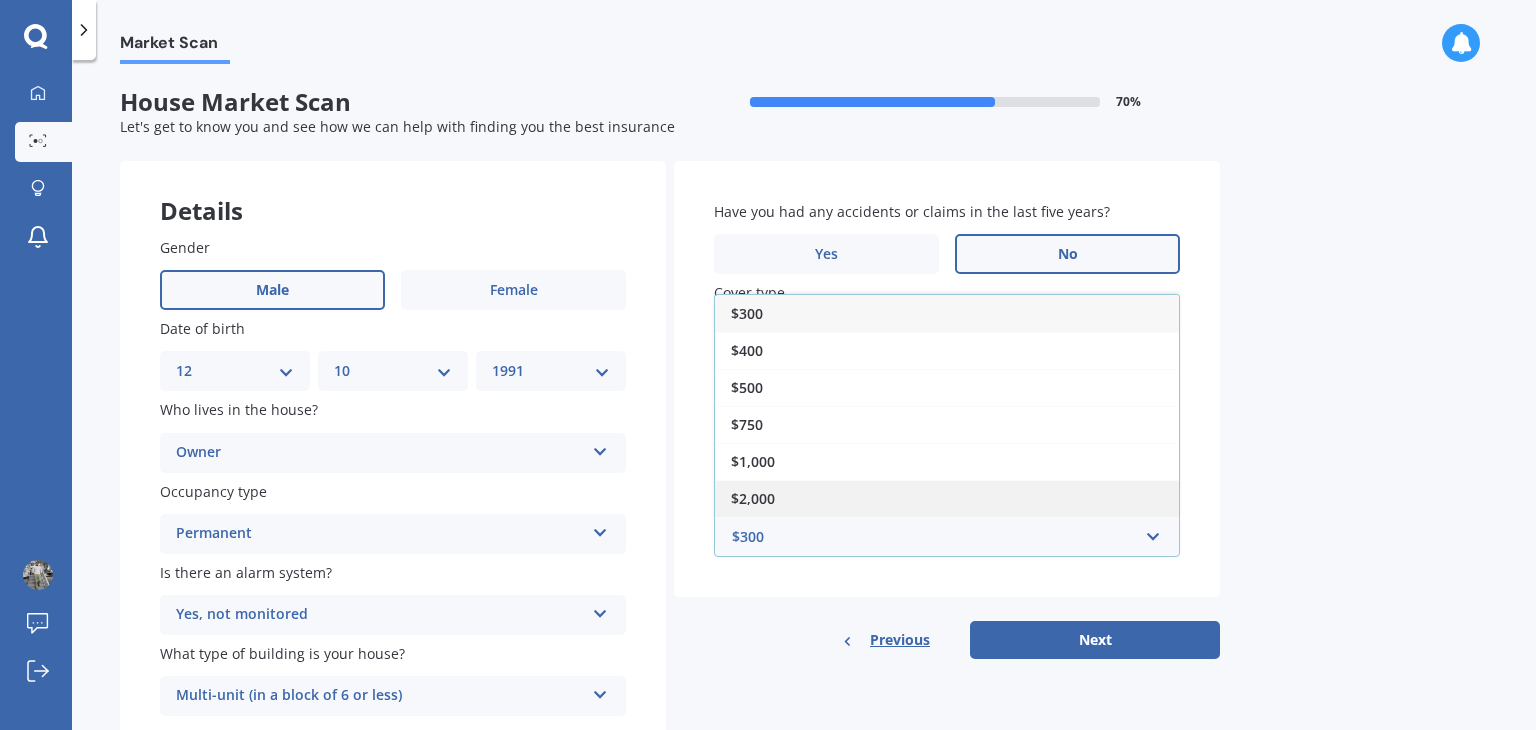 click on "$2,000" at bounding box center (947, 498) 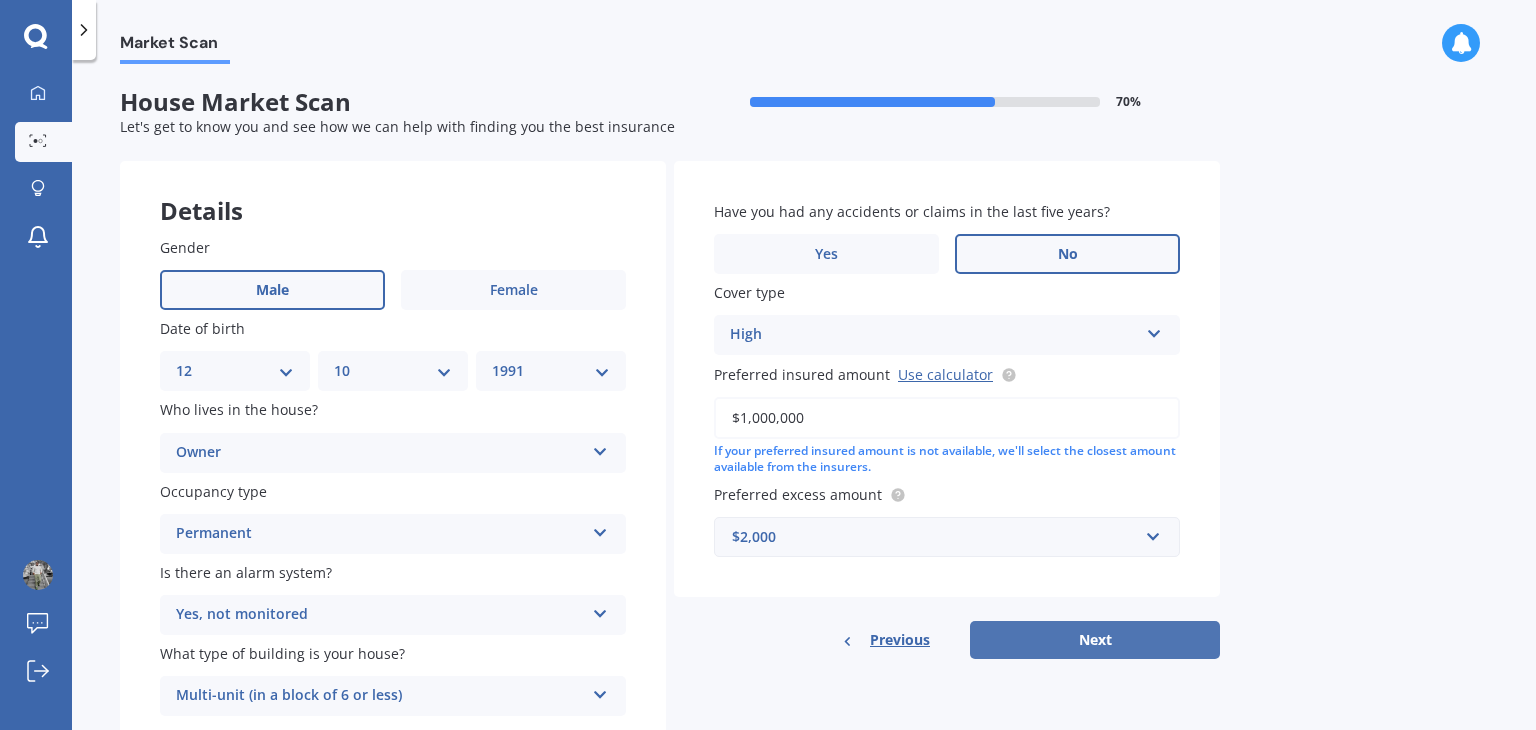 click on "Next" at bounding box center (1095, 640) 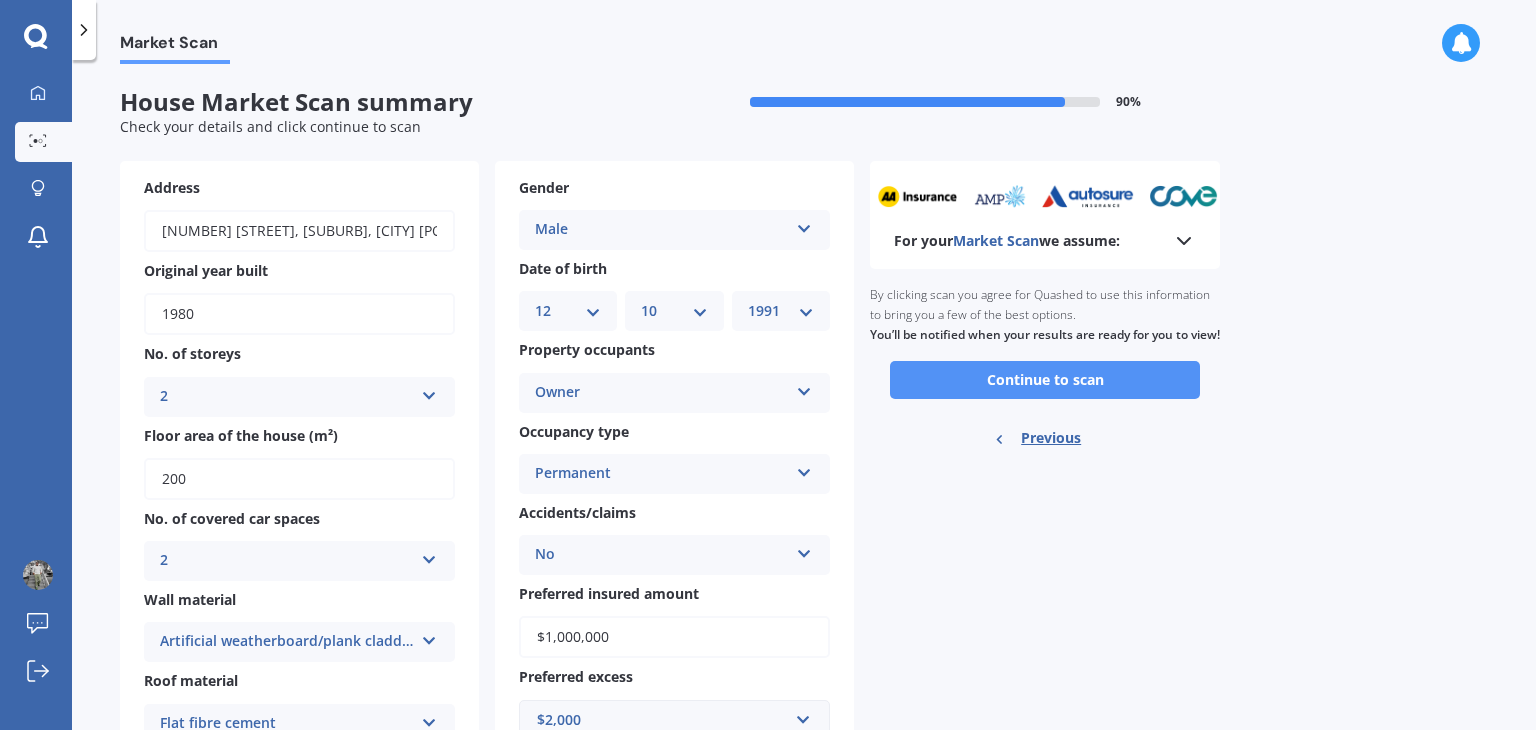 click on "Continue to scan" at bounding box center (1045, 380) 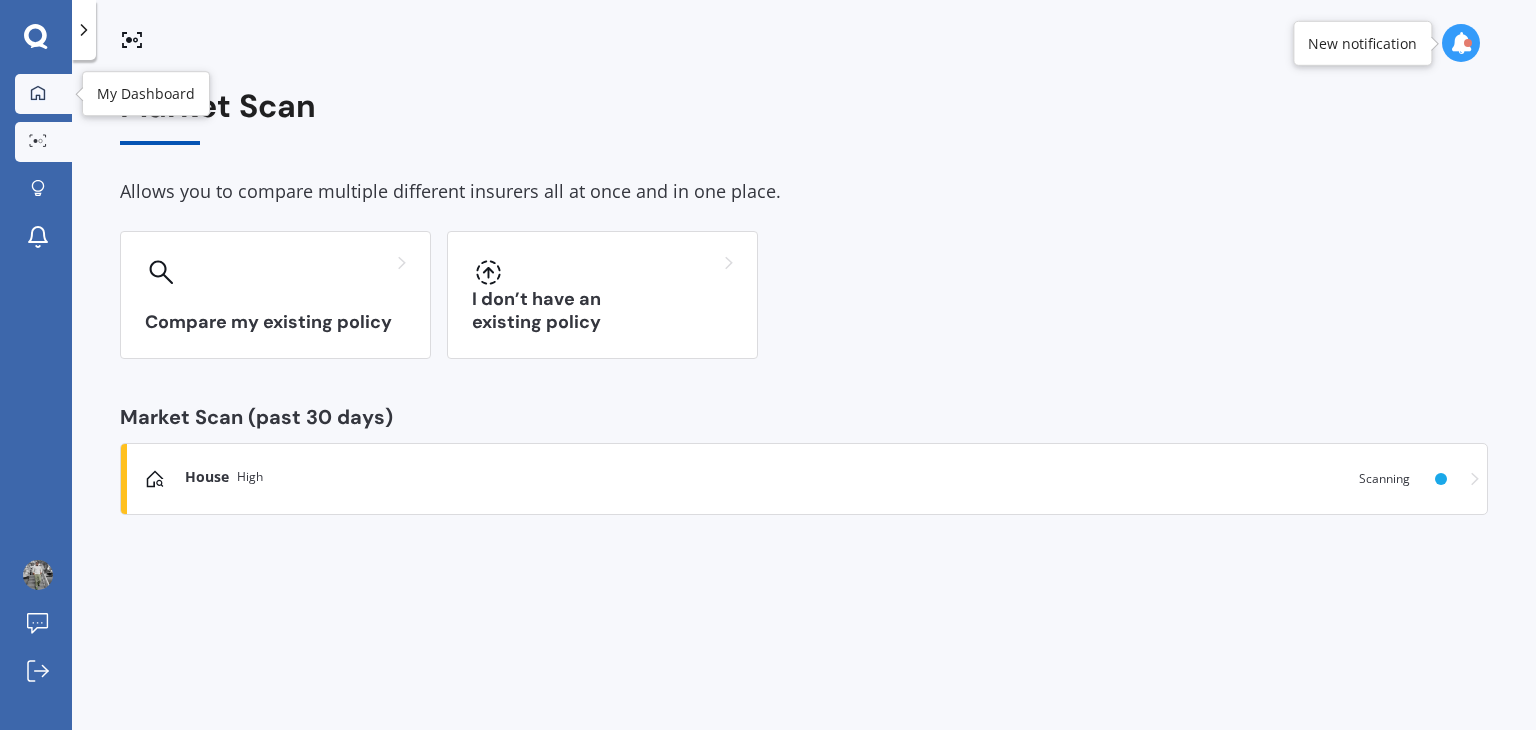 click 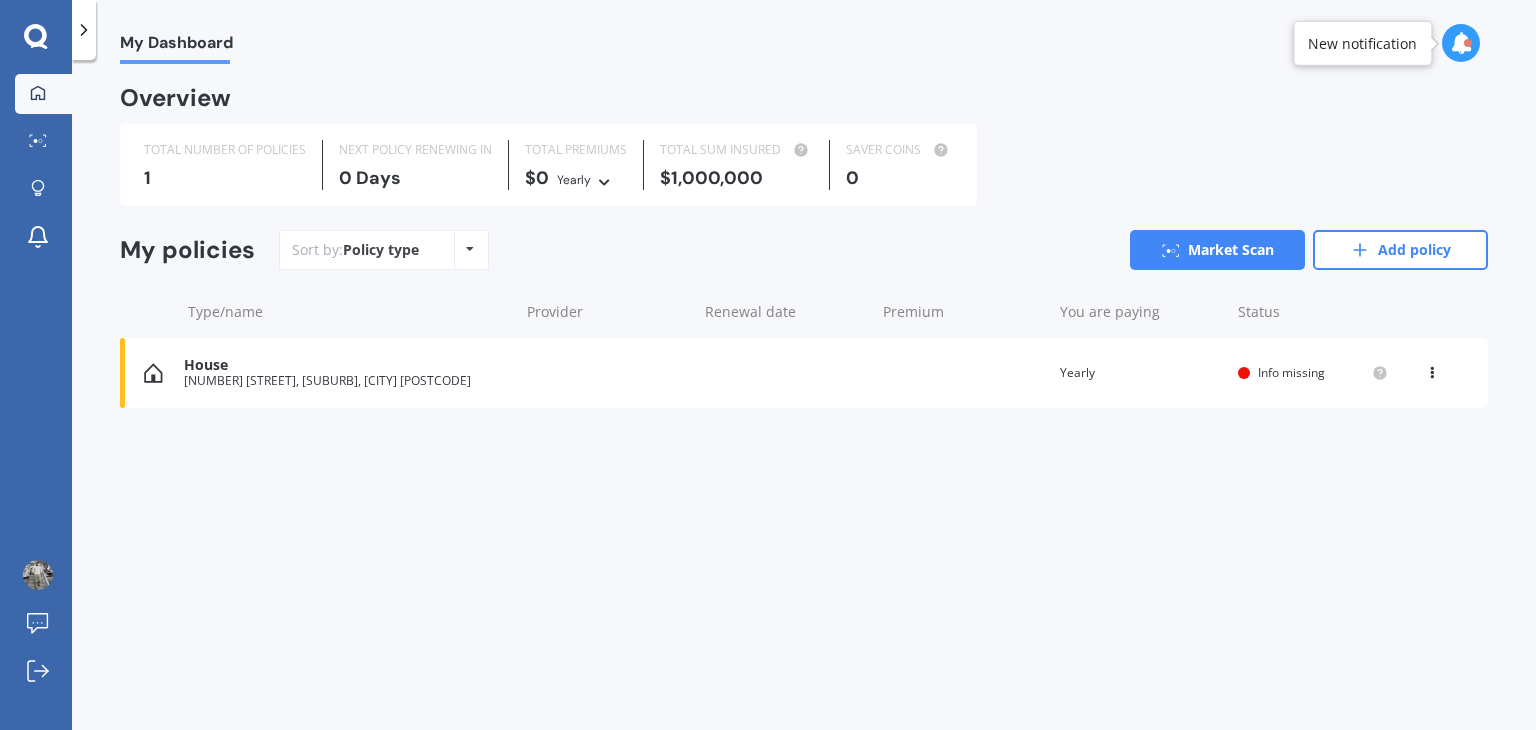 click on "View option View policy Delete" at bounding box center [1434, 373] 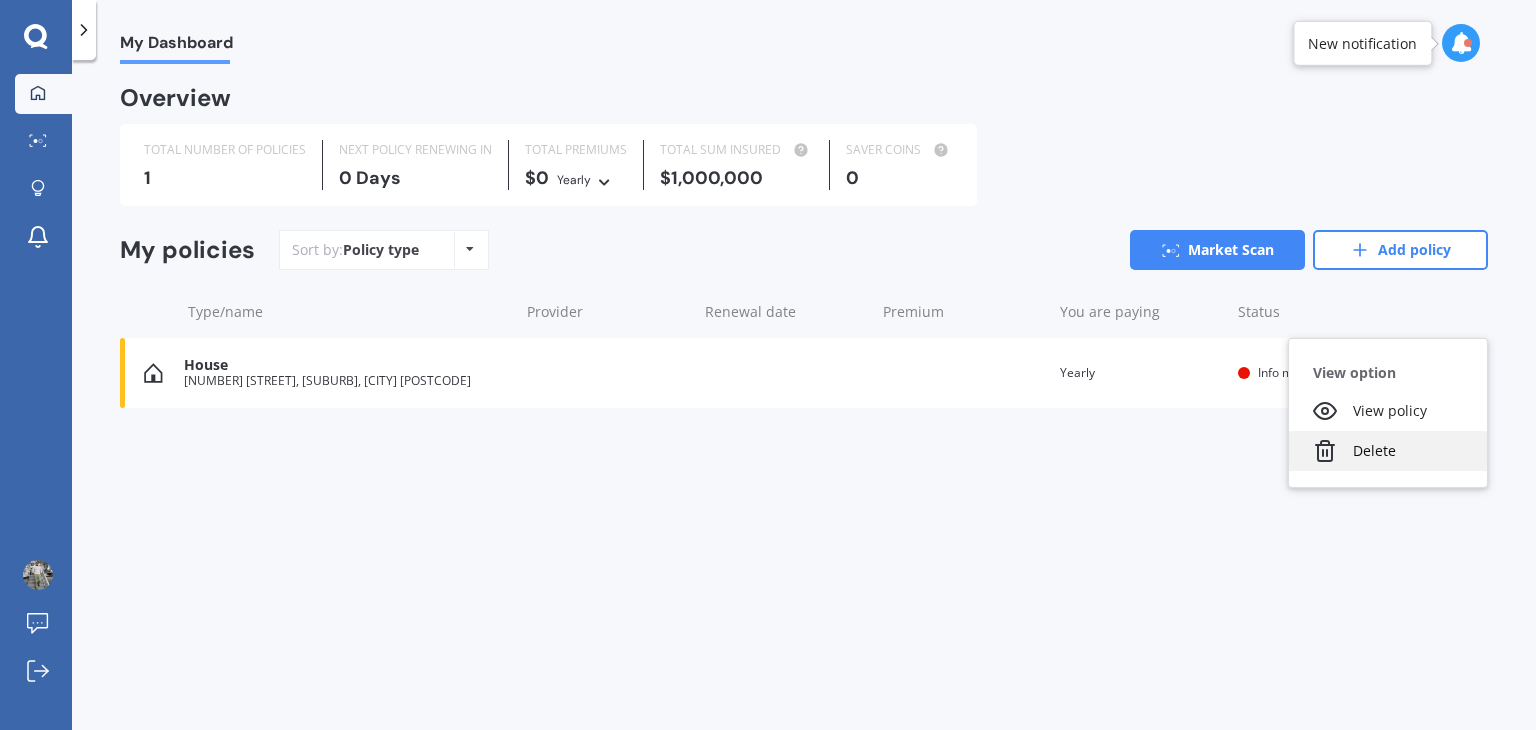 click on "Delete" at bounding box center (1388, 451) 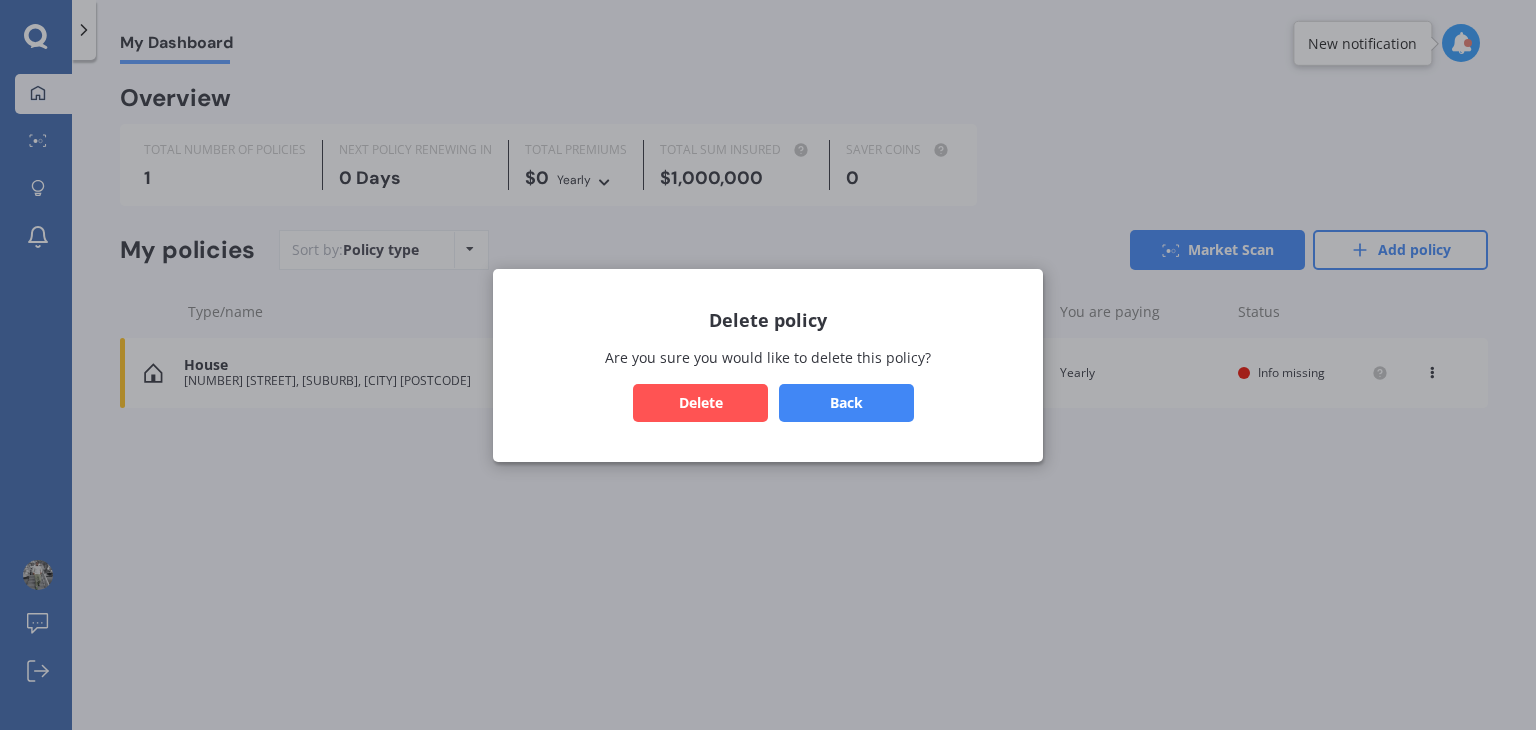 click on "Delete" at bounding box center [700, 402] 